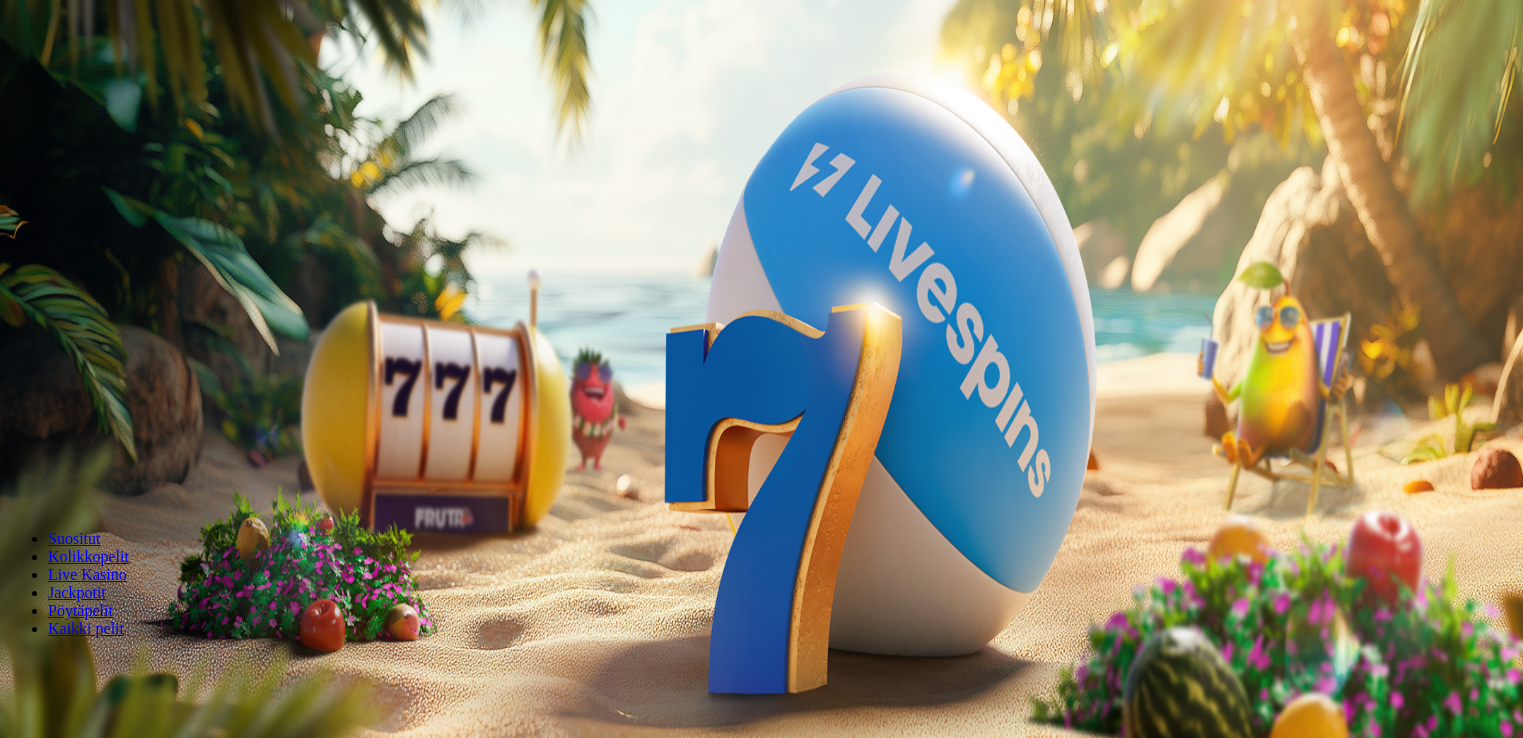 scroll, scrollTop: 0, scrollLeft: 0, axis: both 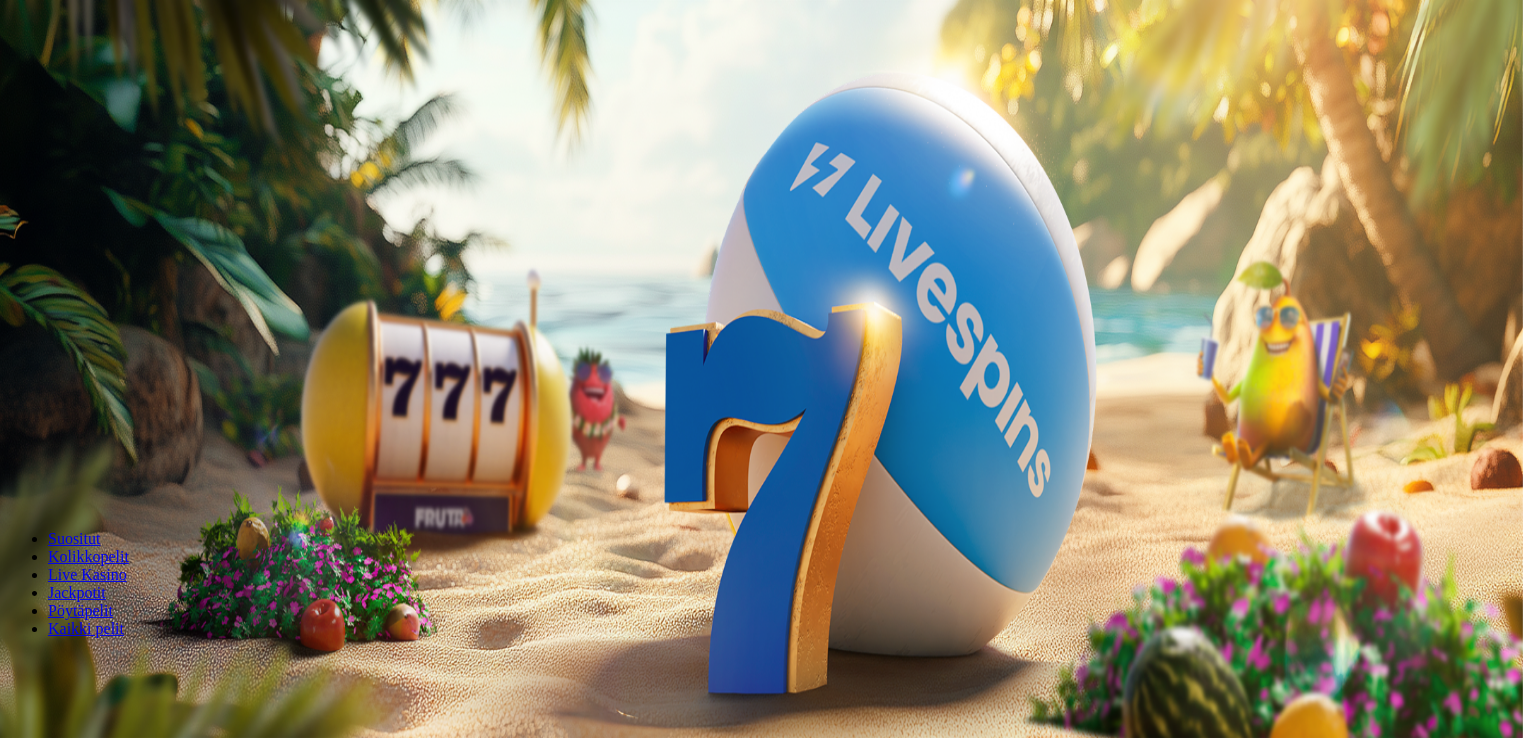 click on "Kasino" at bounding box center (70, 107) 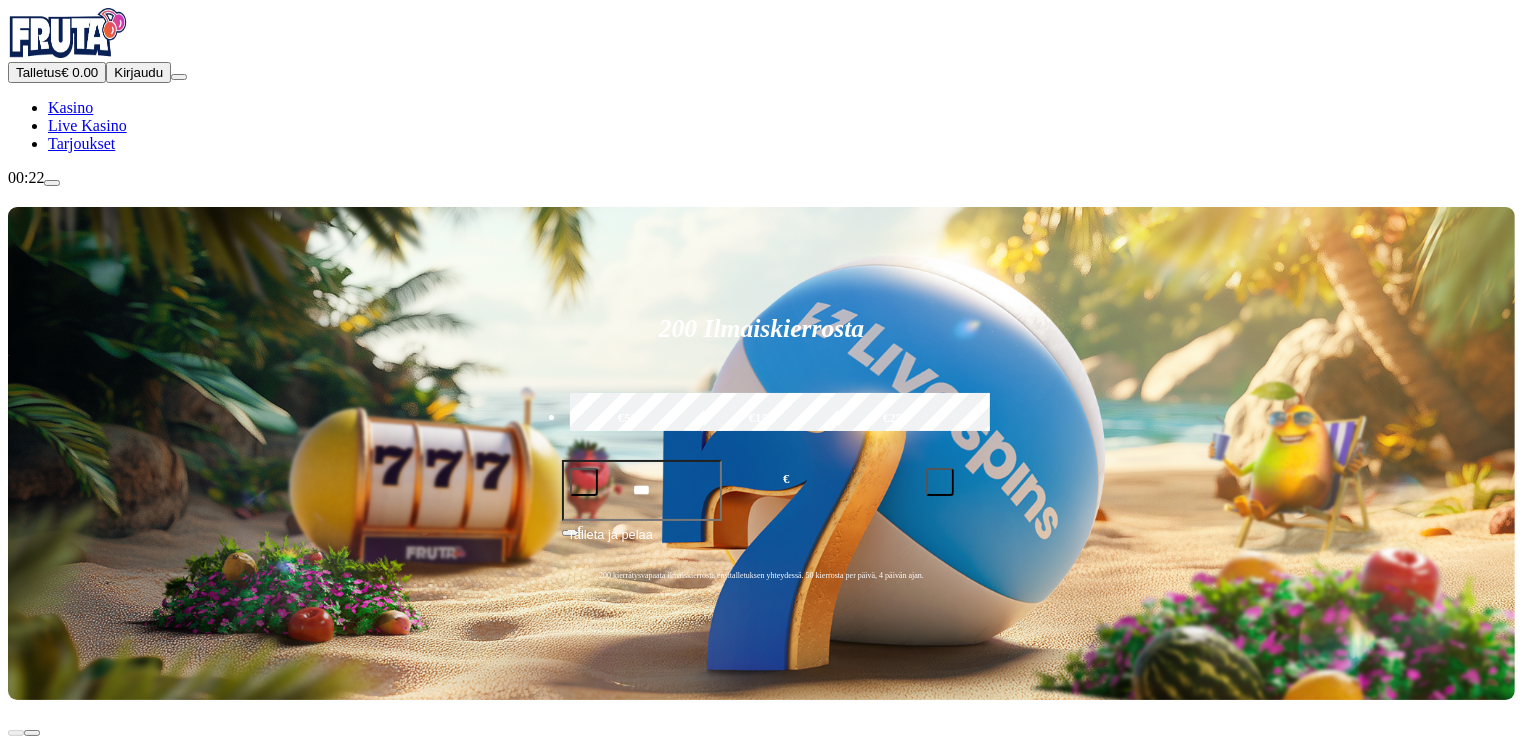 click on "Kirjaudu" at bounding box center [138, 72] 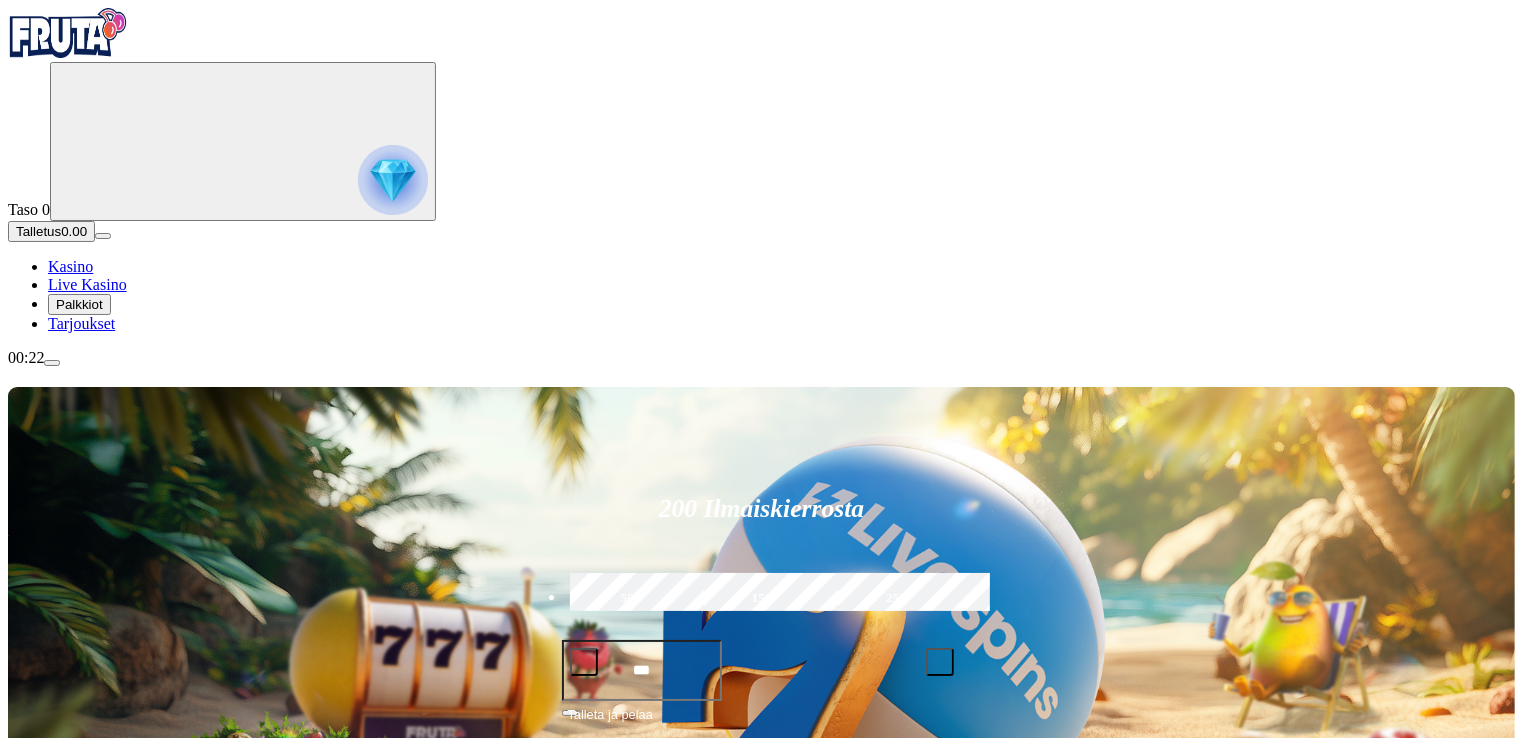 click on "Pelaa nyt Gates of High Roller Pelaa nyt Cherry Pop Deluxe Pelaa nyt Brute Force Pelaa nyt Fire In The Hole xBomb Pelaa nyt Book of Dead Pelaa nyt Le Bandit Pelaa nyt Gold Blitz Pelaa nyt Sweet Bonanza Pelaa nyt Energy Coins: Hold and Win Pelaa nyt Bill & Coin Dream Drop Pelaa nyt Moon Princess 100" at bounding box center (825, 1678) 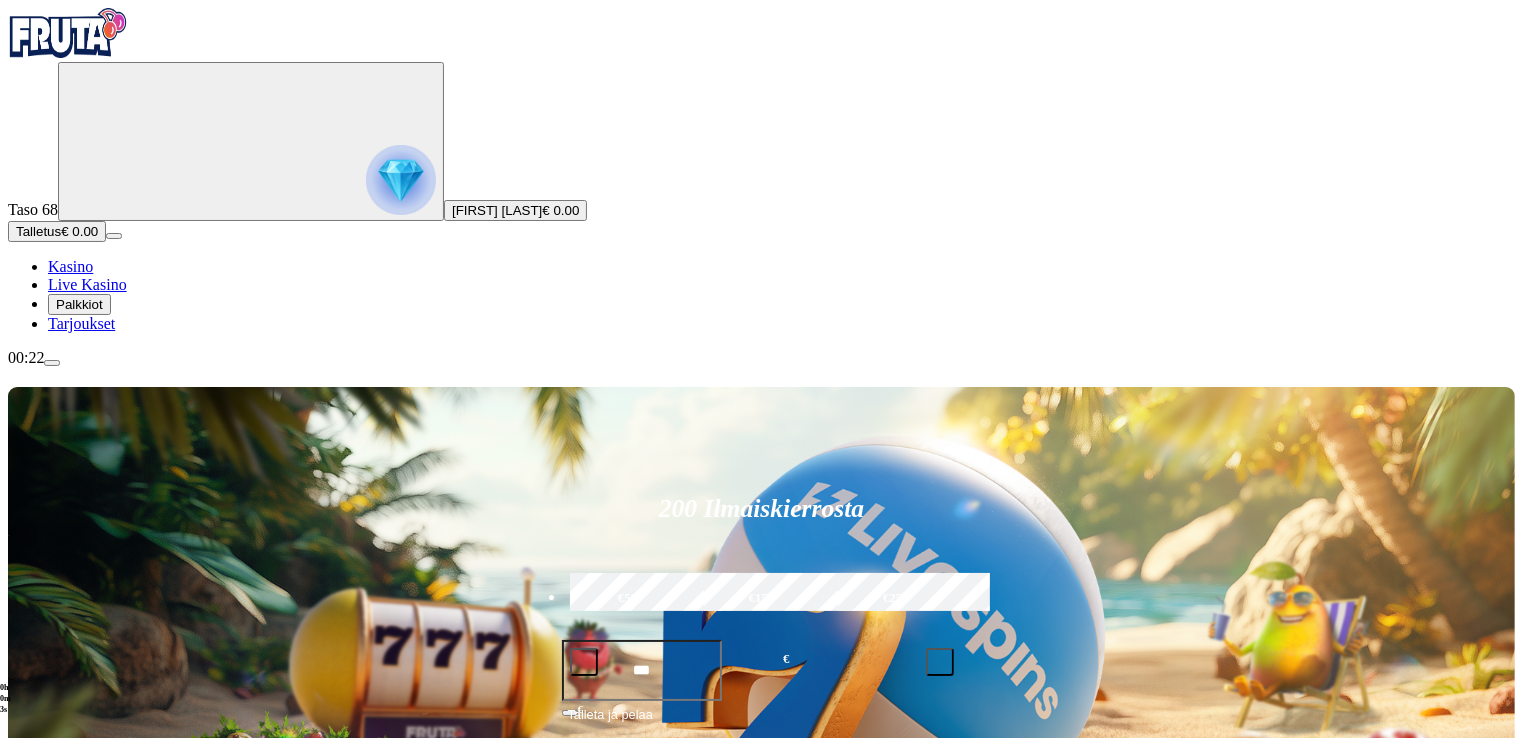 drag, startPoint x: 1104, startPoint y: 202, endPoint x: 1056, endPoint y: 210, distance: 48.6621 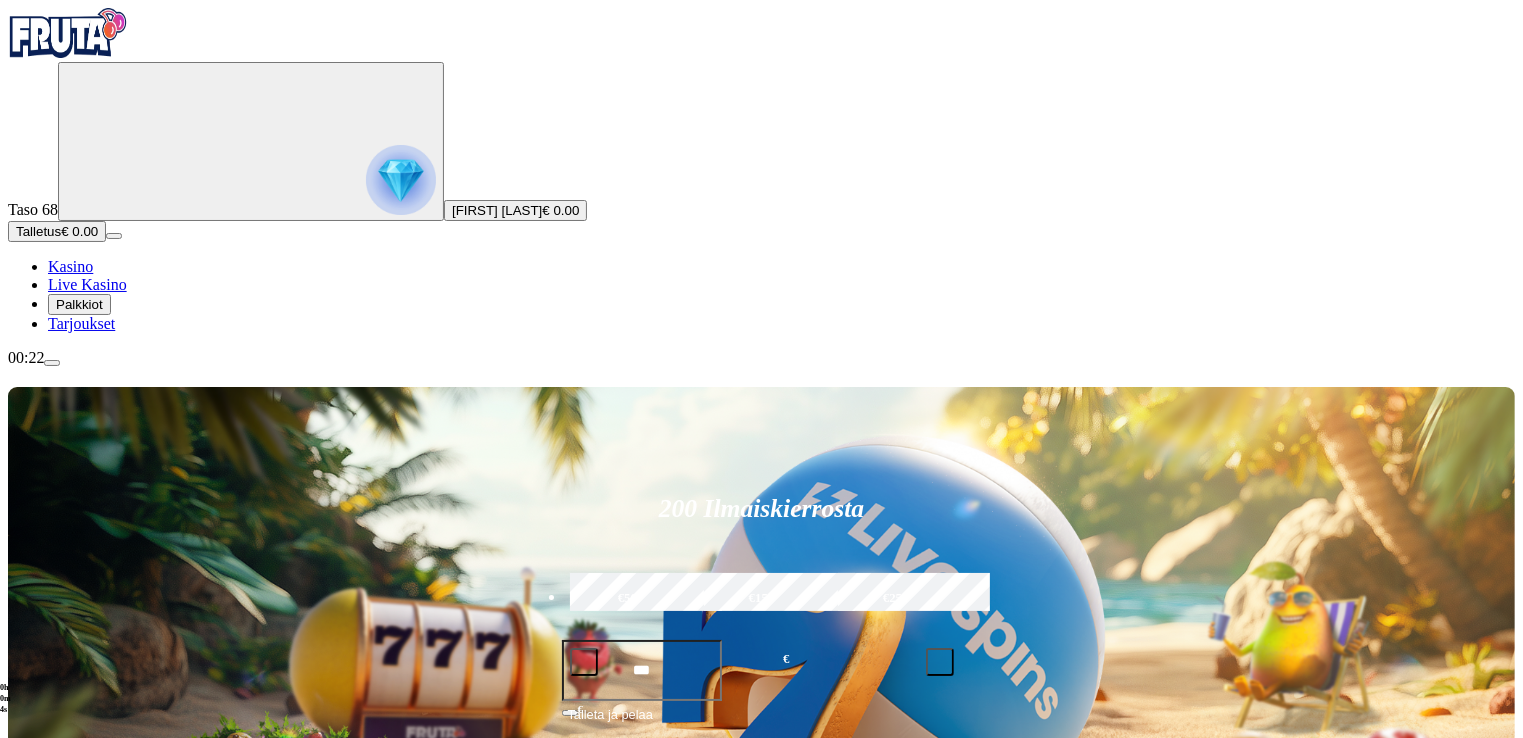 click on "***" at bounding box center [642, 670] 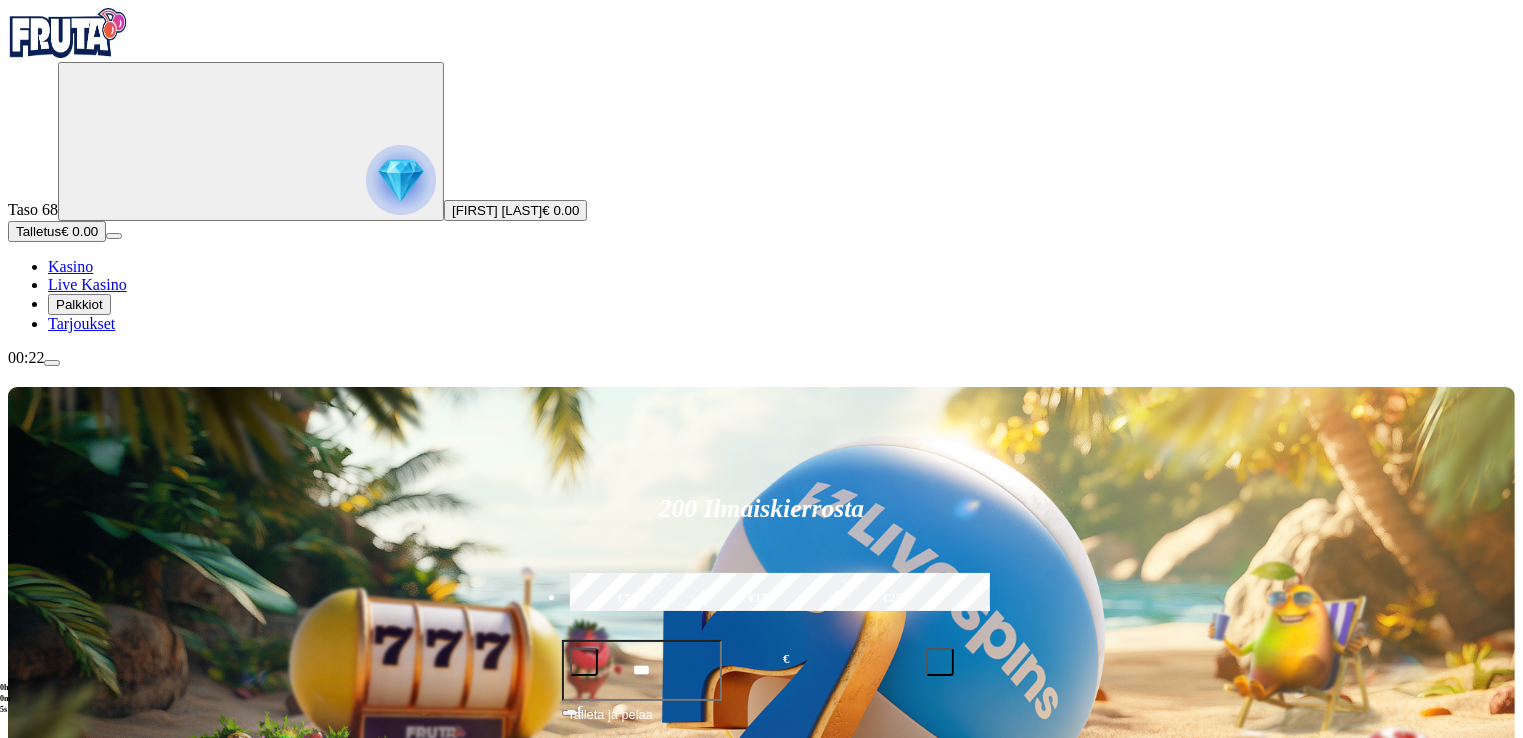 click at bounding box center [584, 662] 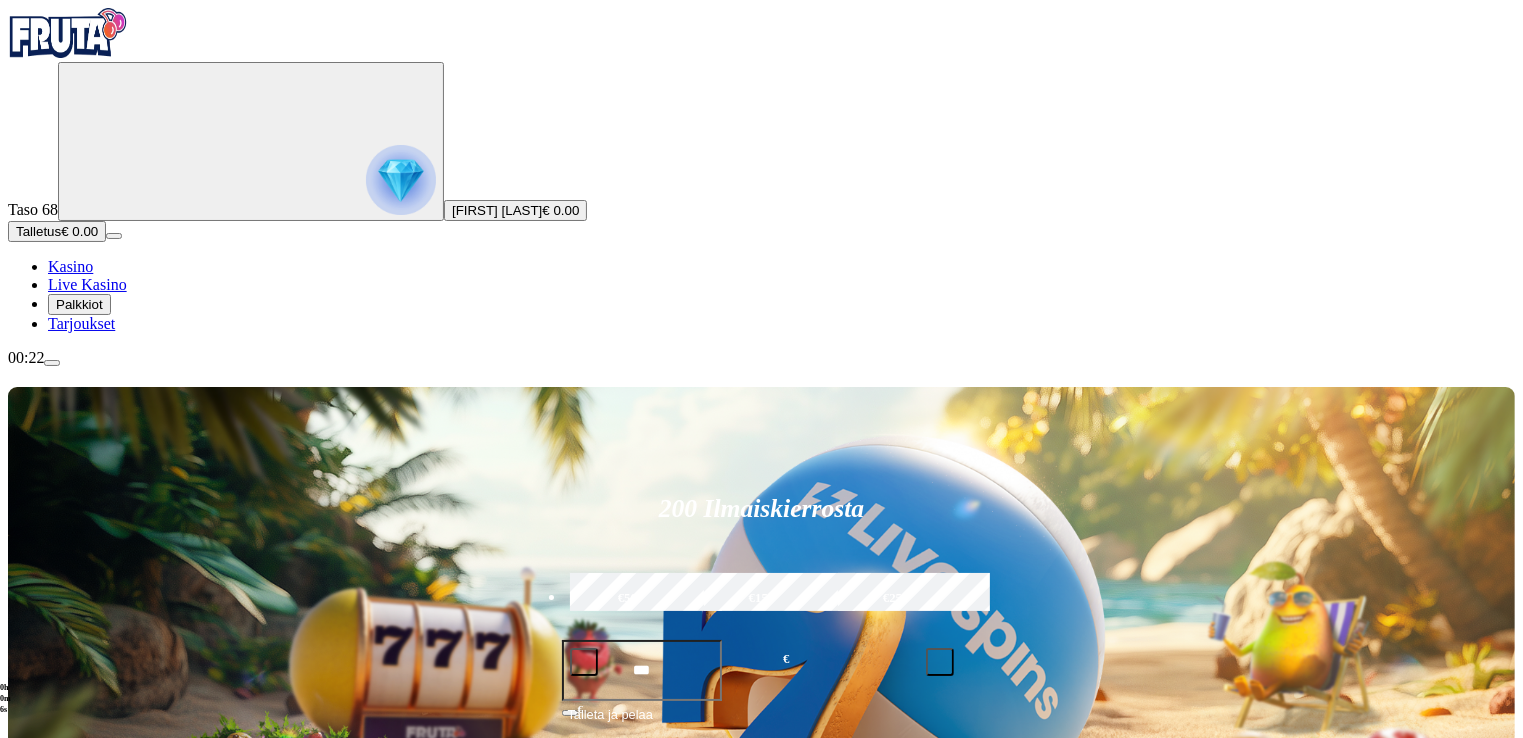 drag, startPoint x: 882, startPoint y: 199, endPoint x: 853, endPoint y: 201, distance: 29.068884 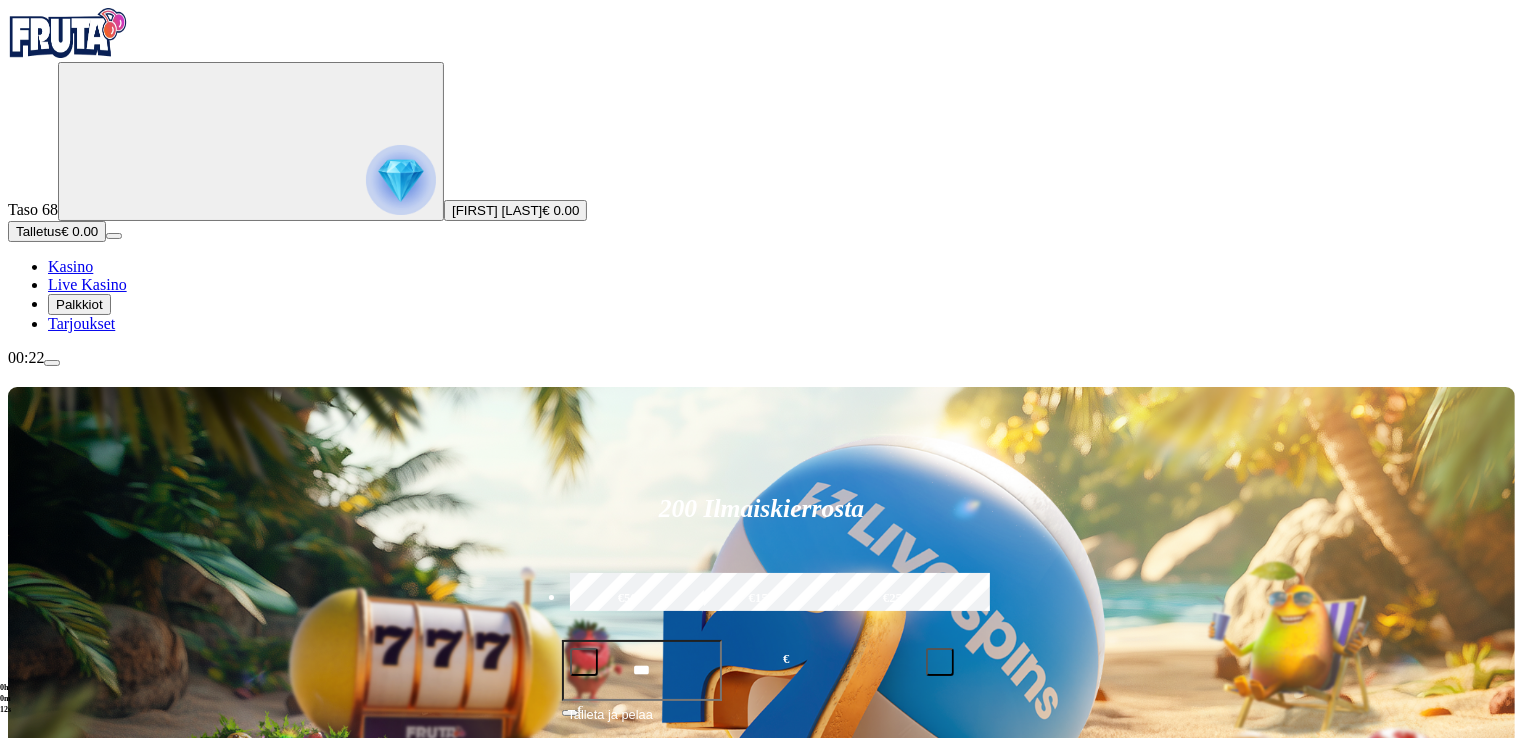 type on "***" 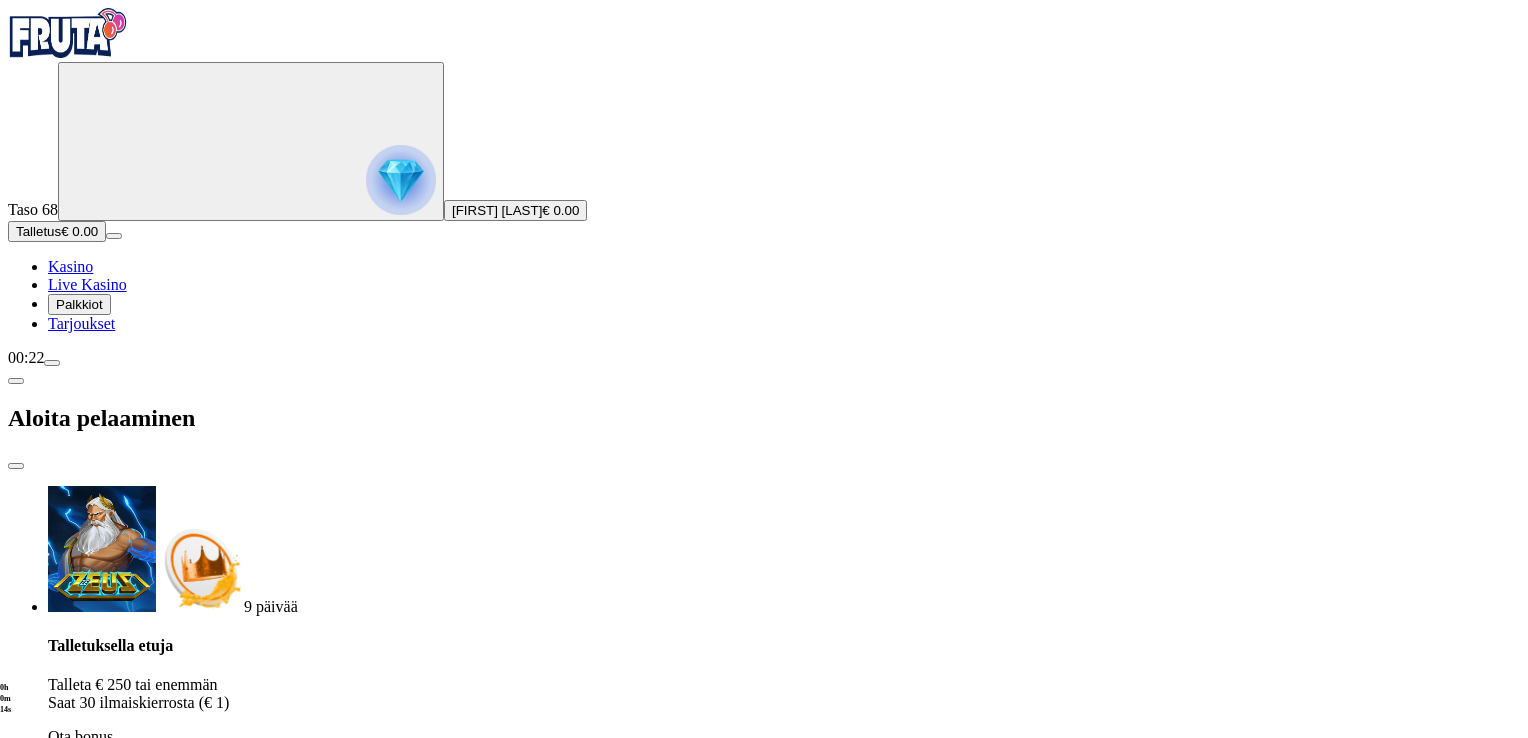 click on "***" at bounding box center [77, 1847] 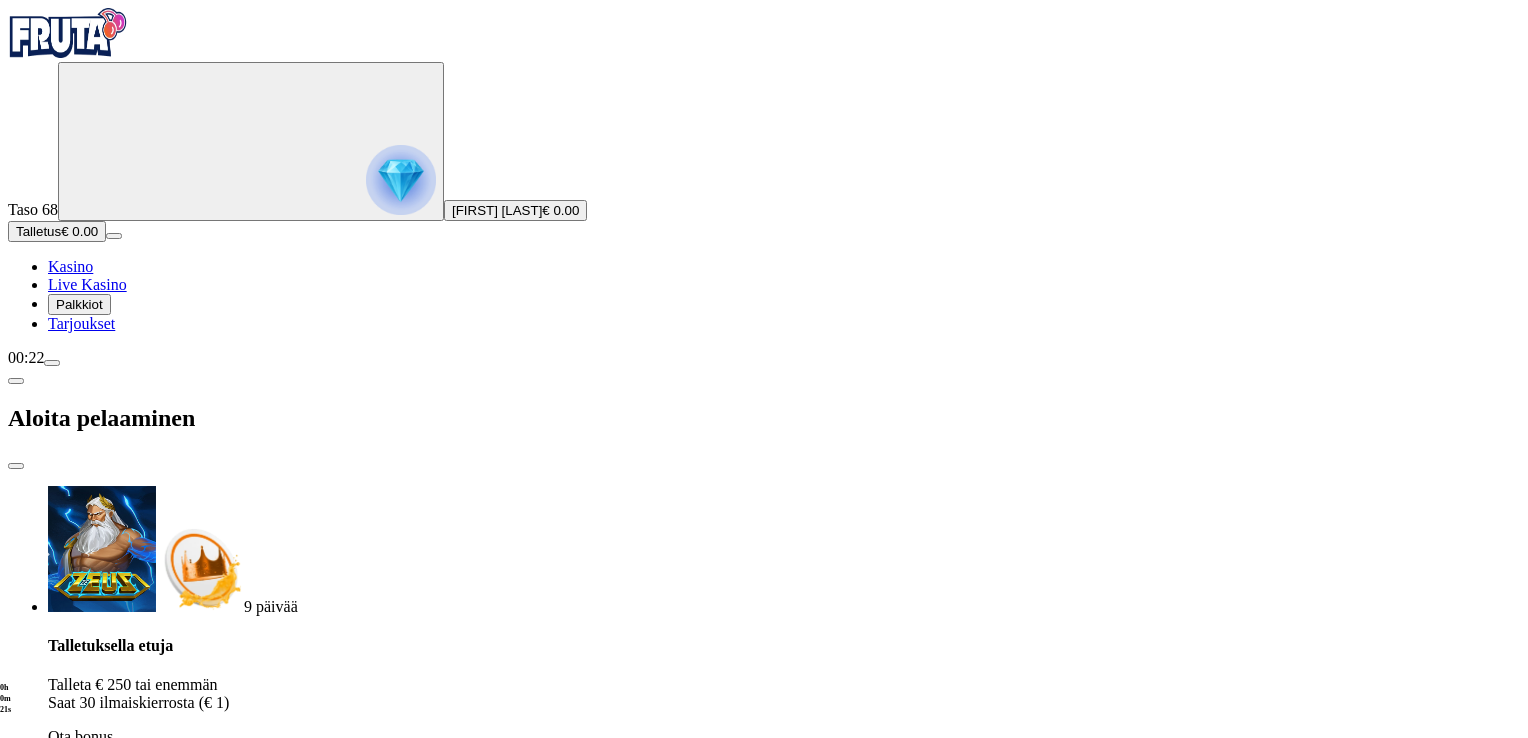 type on "***" 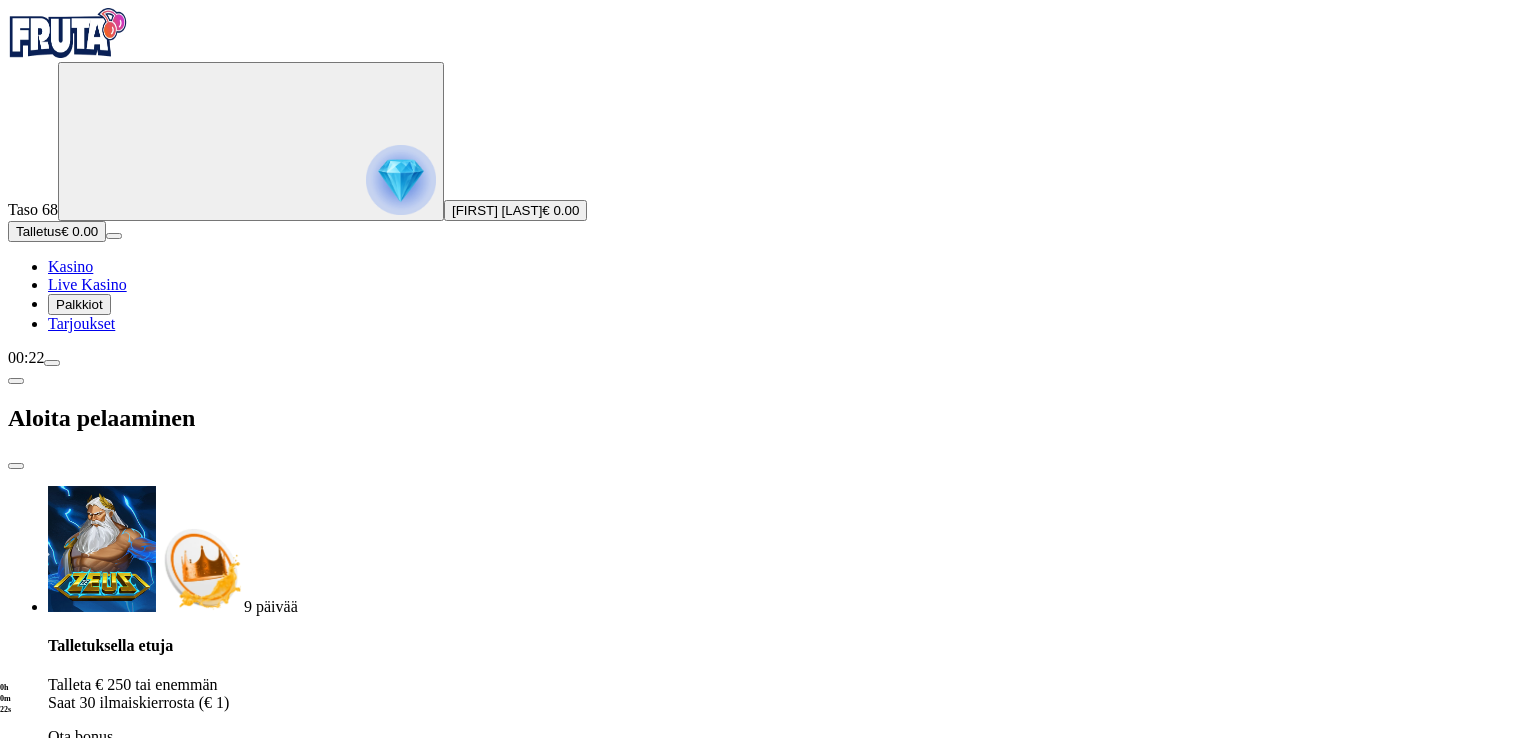 click on "Go to slide group  2" at bounding box center [110, 1647] 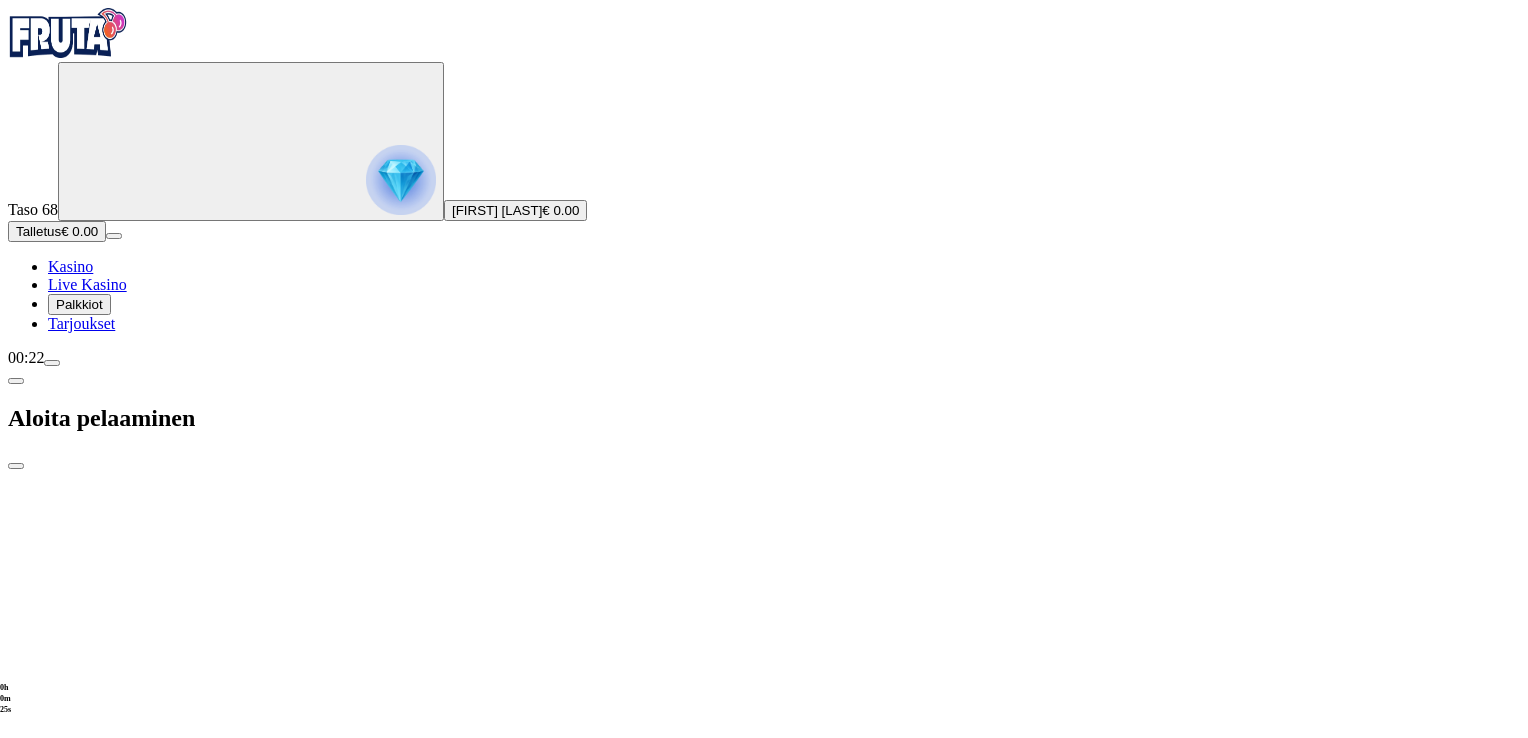 click on "Go to slide group  4" at bounding box center (110, 1689) 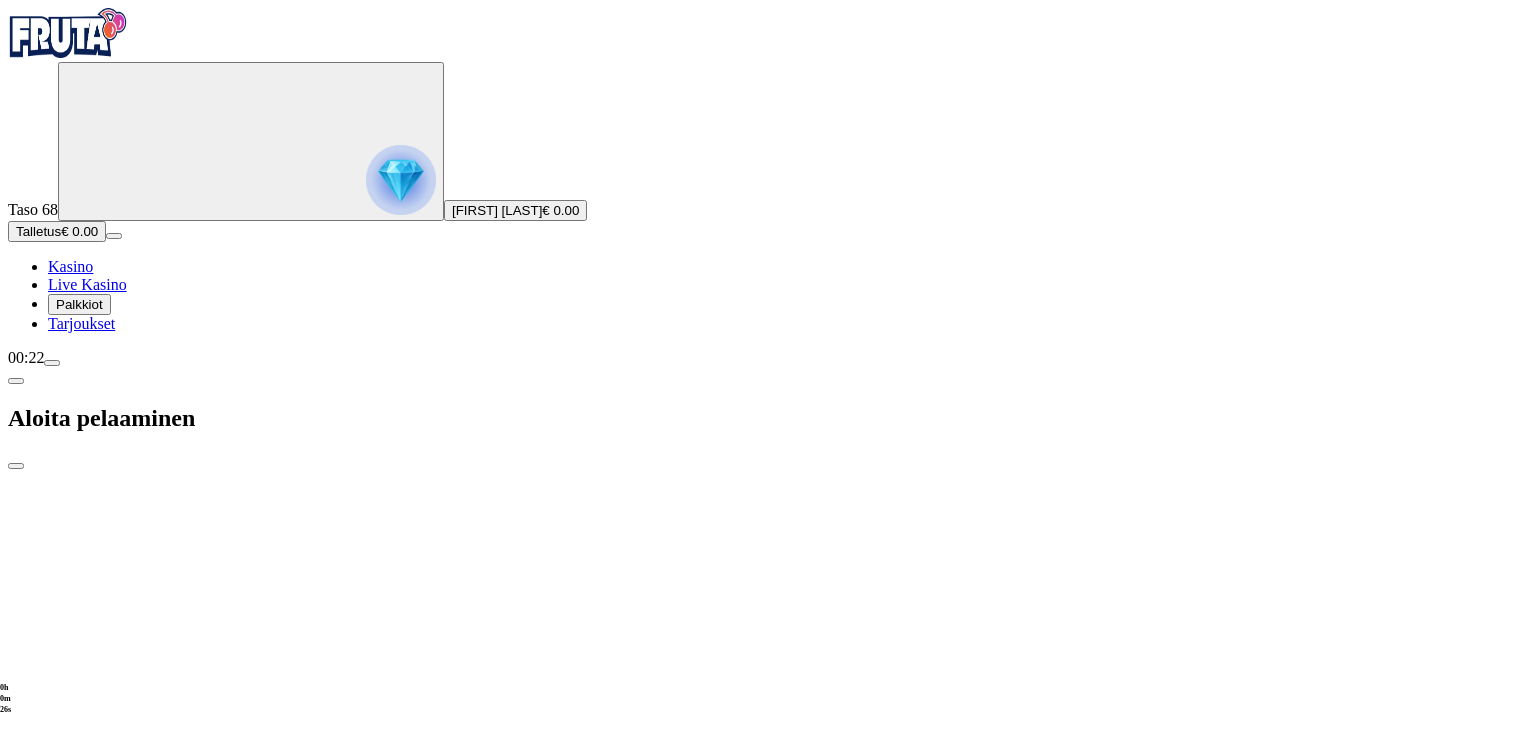 click on "9 päivää Talletuksella etuja Talleta € 250 tai enemmän
Saat 30 ilmaiskierrosta (€ 1)  Ota bonus 9 päivää Talletuksella etuja Talleta € 150 tai enemmän
Saat 15 ilmaiskierrosta (€ 1)  Ota bonus 9 päivää Talletuksella etuja Talleta € 50 tai enemmän
Saat 30 ilmaiskierrosta (€ 0.2)  Ota bonus 9 päivää Talletuksella etuja Talleta € 20 tai enemmän
Saat 10 ilmaiskierrosta (€ 0.2)  Ota bonus Go to slide group  1 Go to slide group  2 Go to slide group  3 Go to slide group  4" at bounding box center [764, 1093] 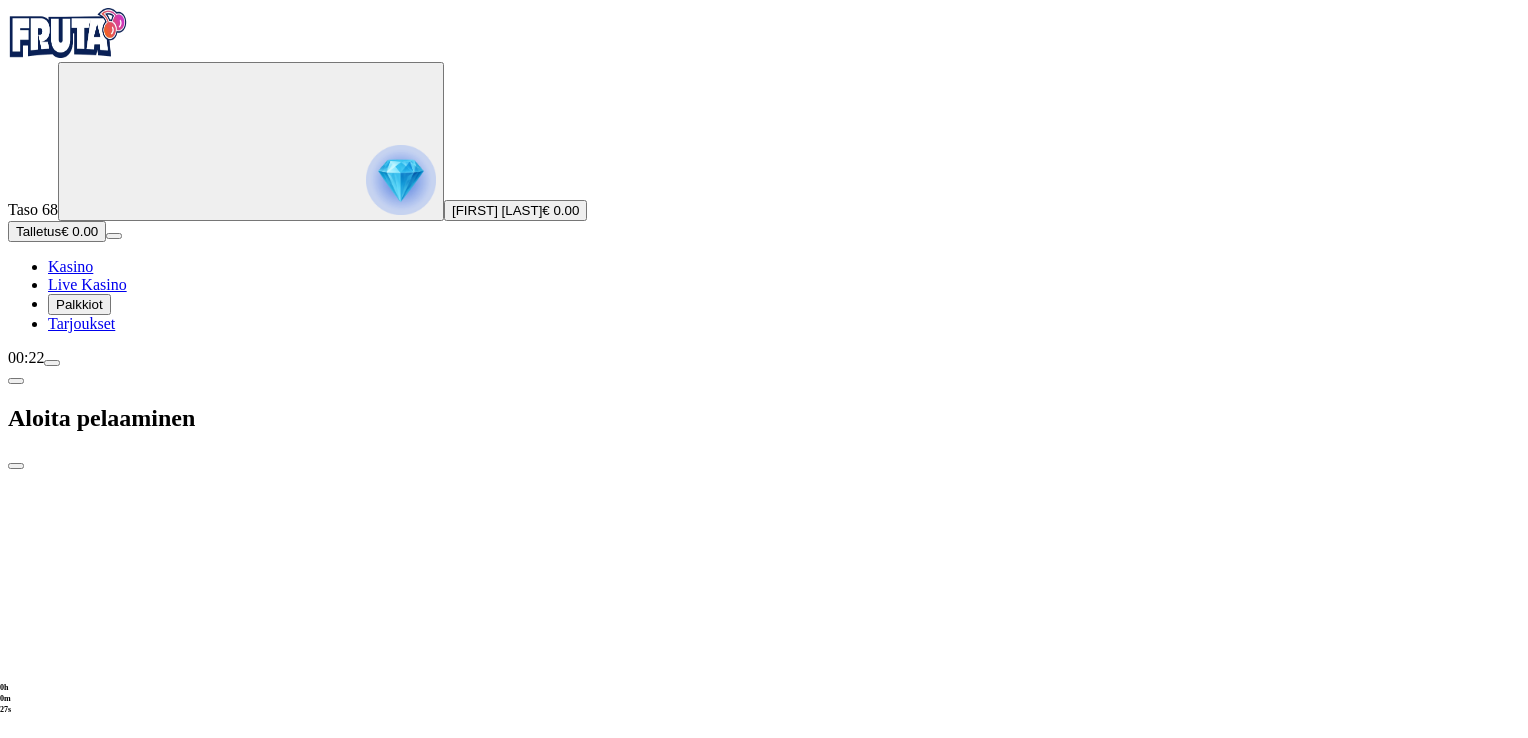 click on "Go to slide group  1 Go to slide group  2 Go to slide group  3 Go to slide group  4" at bounding box center [764, 1658] 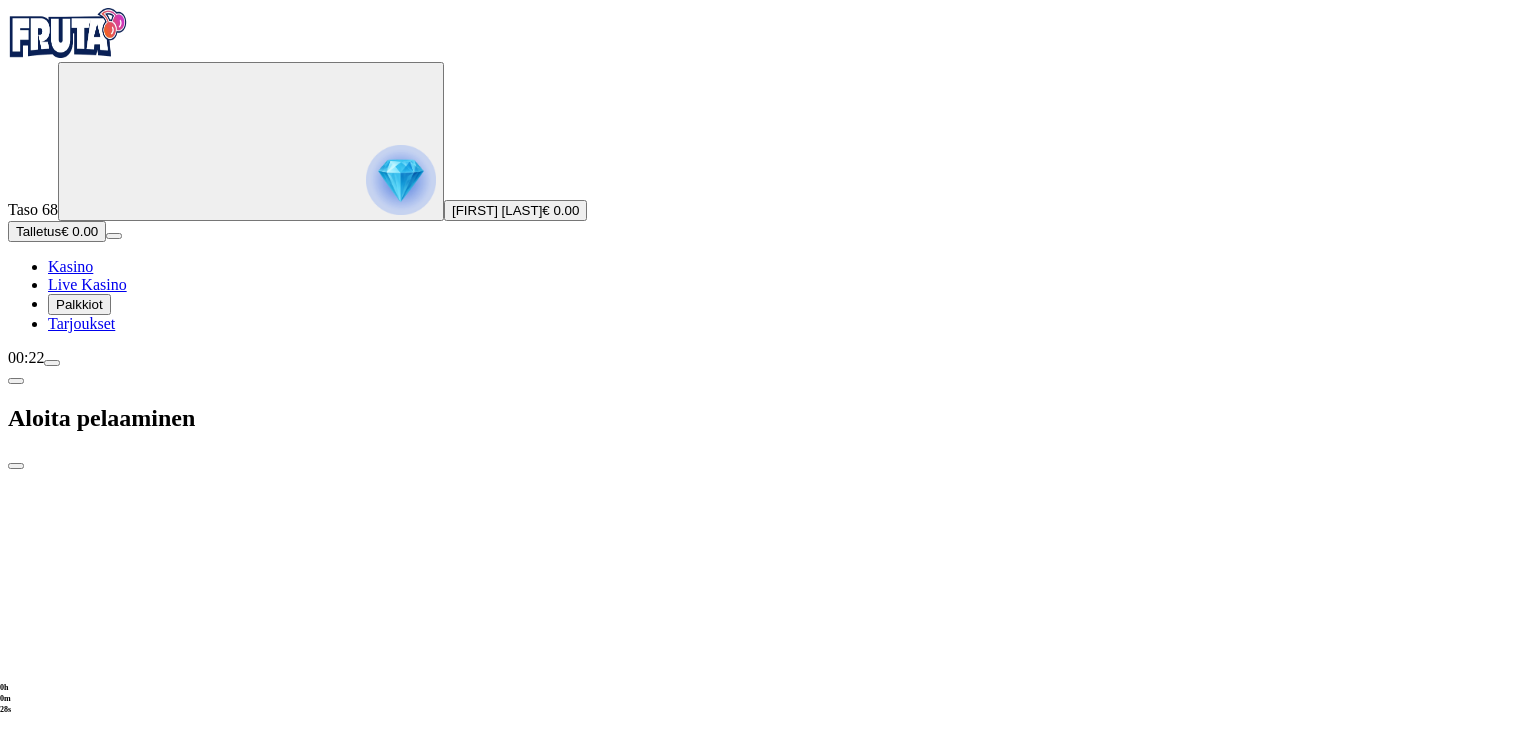 click on "Go to slide group  2" at bounding box center (110, 1647) 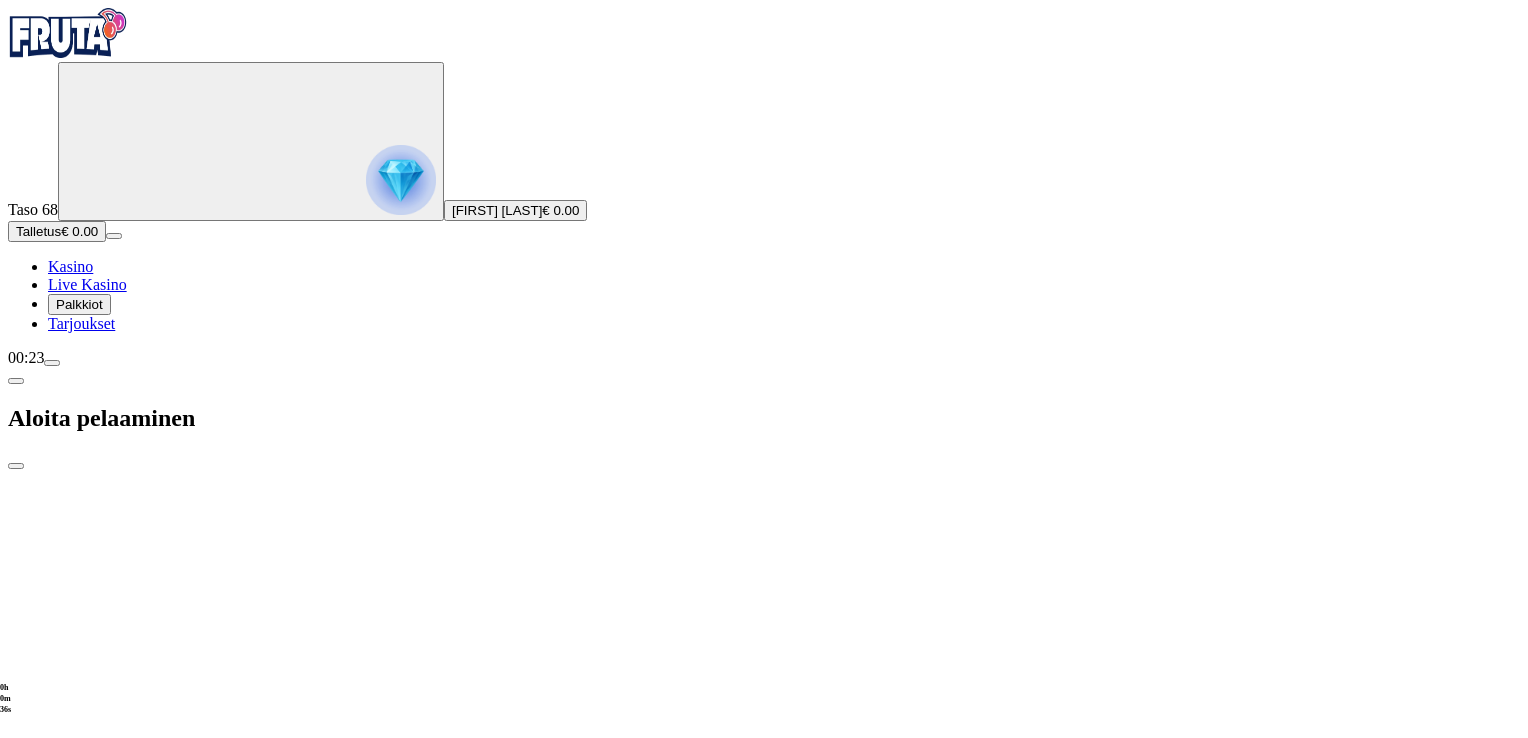 click on "TALLETA JA PELAA" at bounding box center (71, 1914) 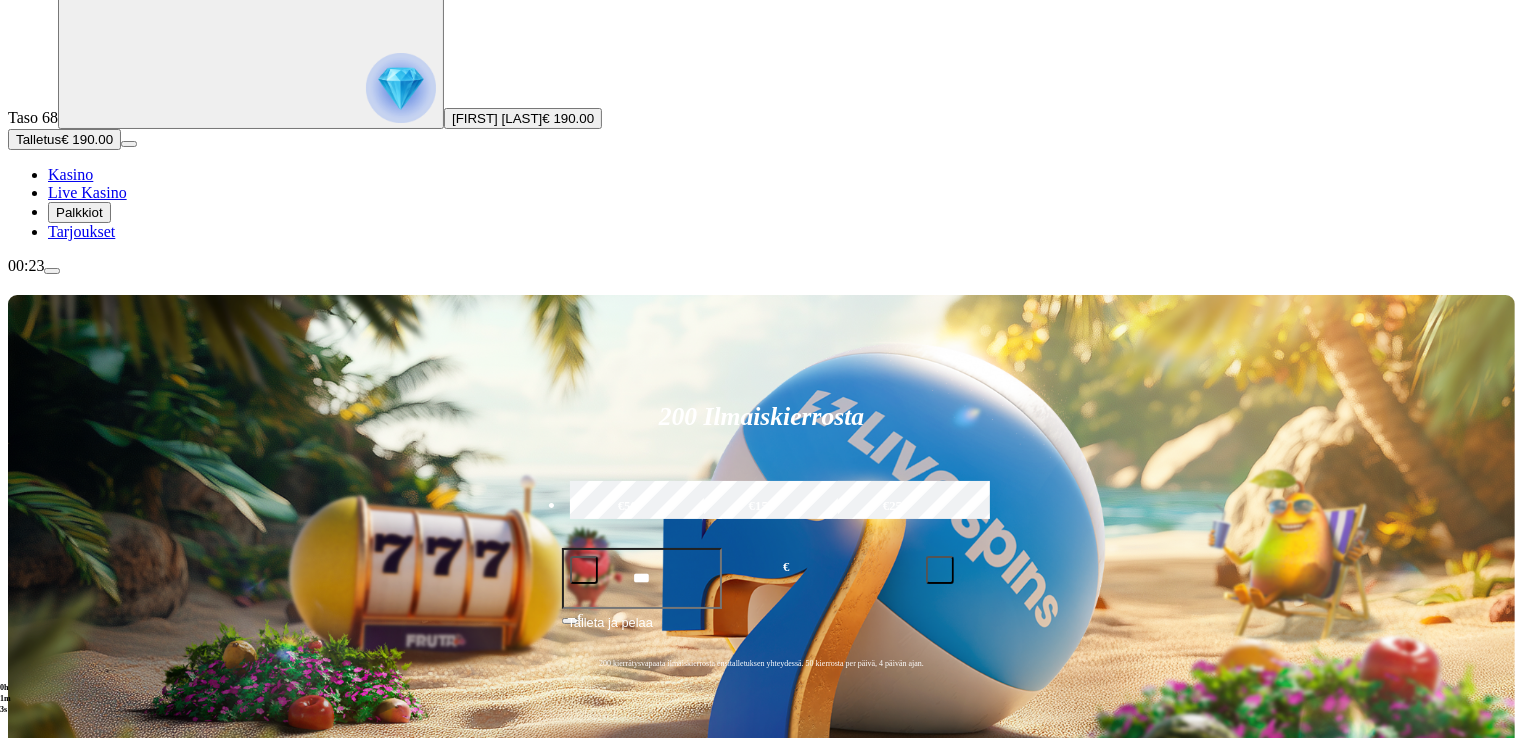scroll, scrollTop: 100, scrollLeft: 0, axis: vertical 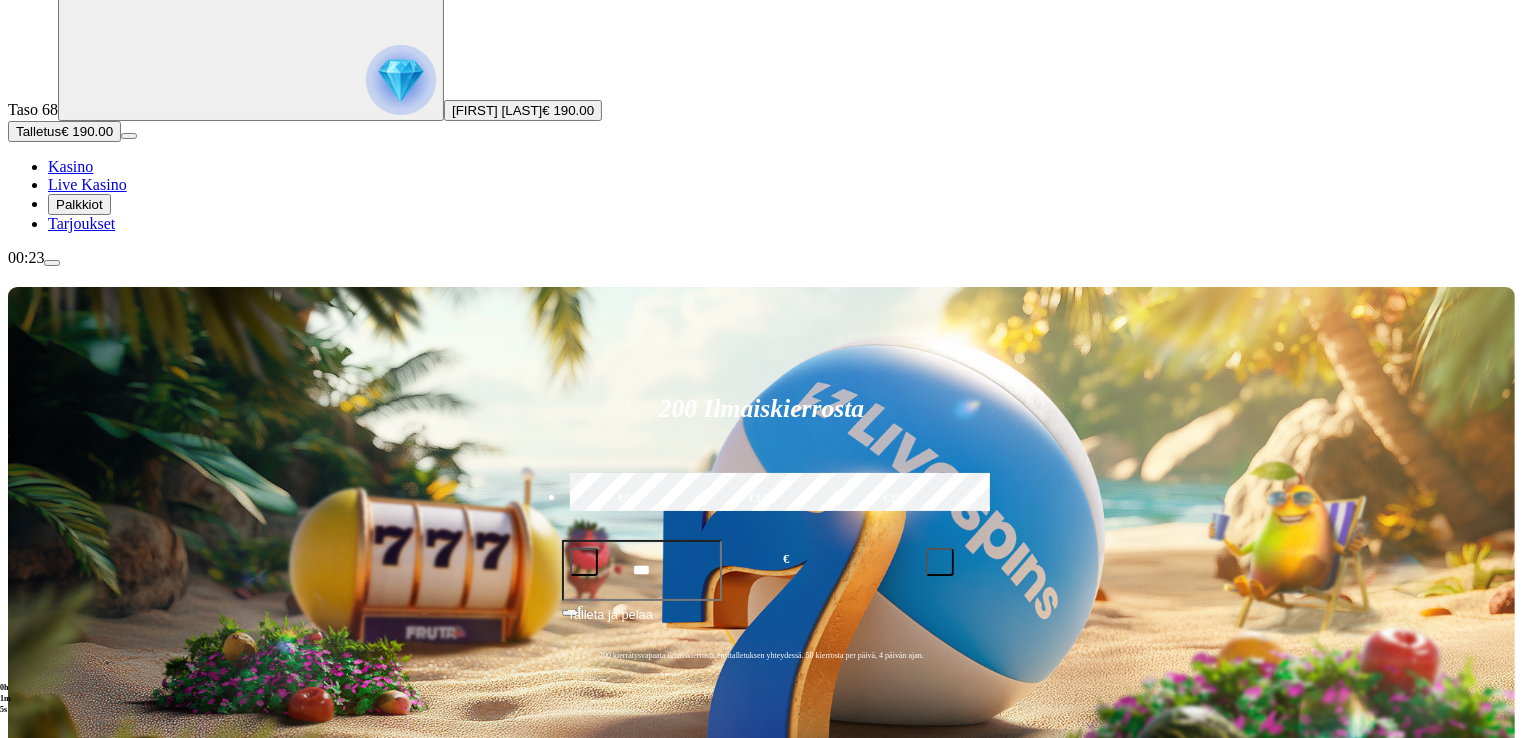 click at bounding box center (32, 1051) 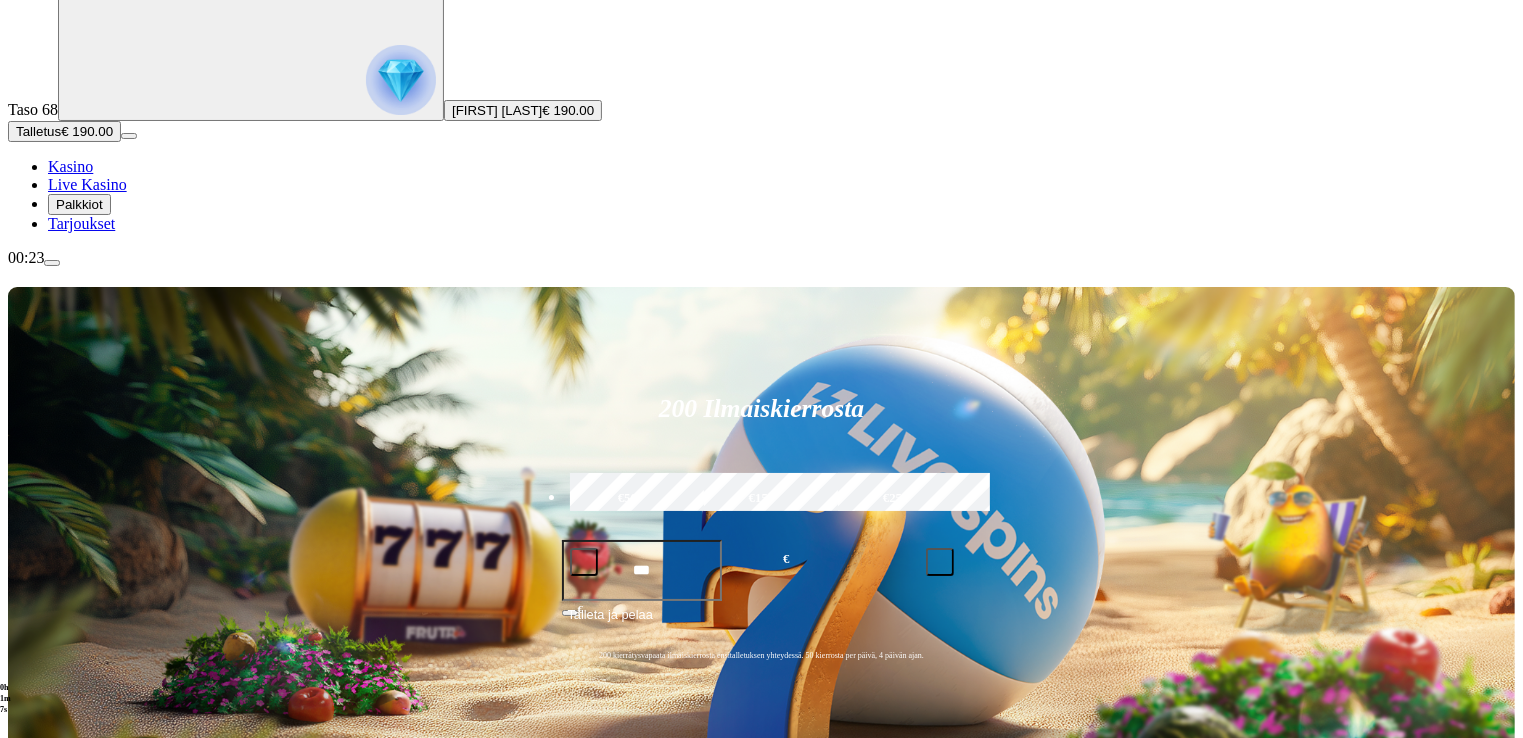 click on "Pelaa nyt" at bounding box center (-699, 1956) 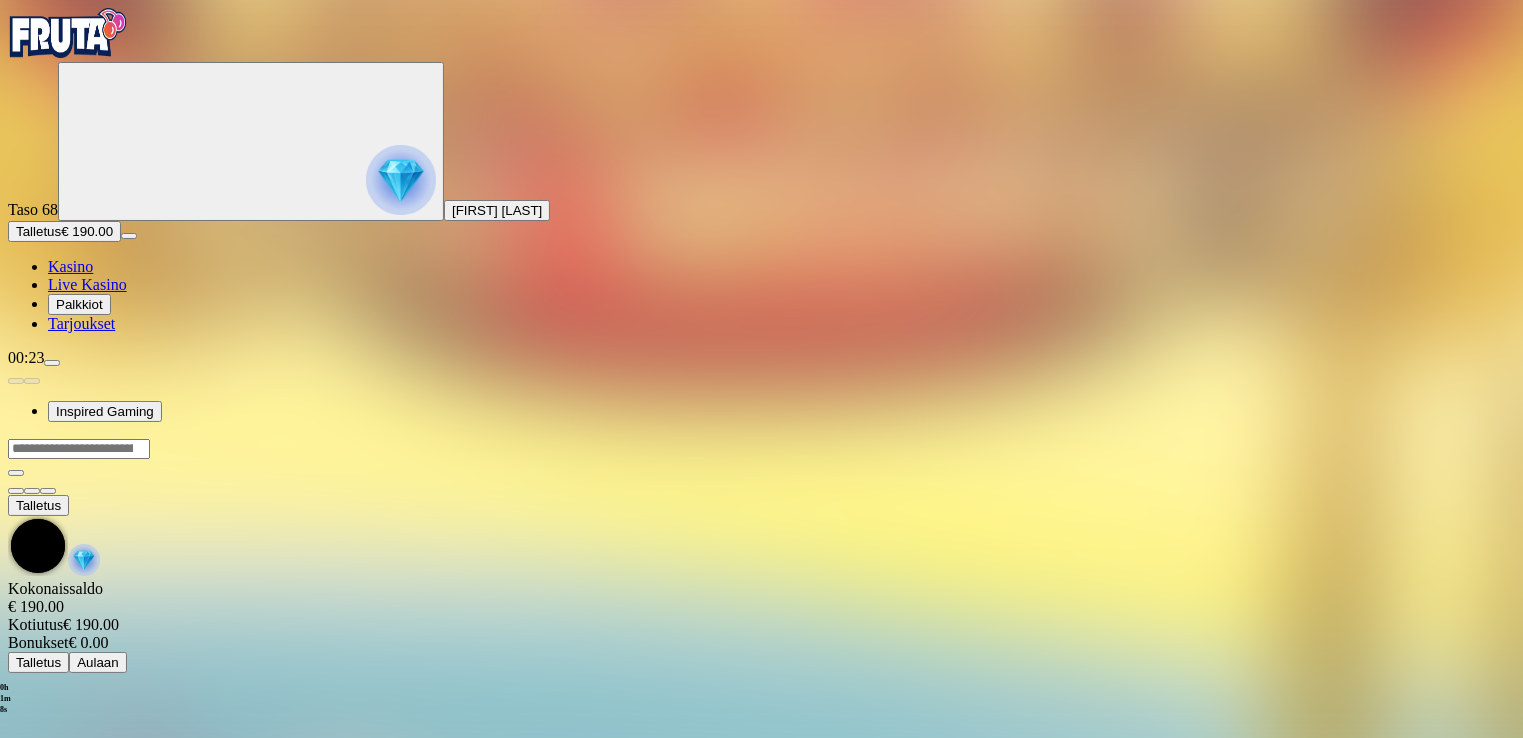 scroll, scrollTop: 0, scrollLeft: 0, axis: both 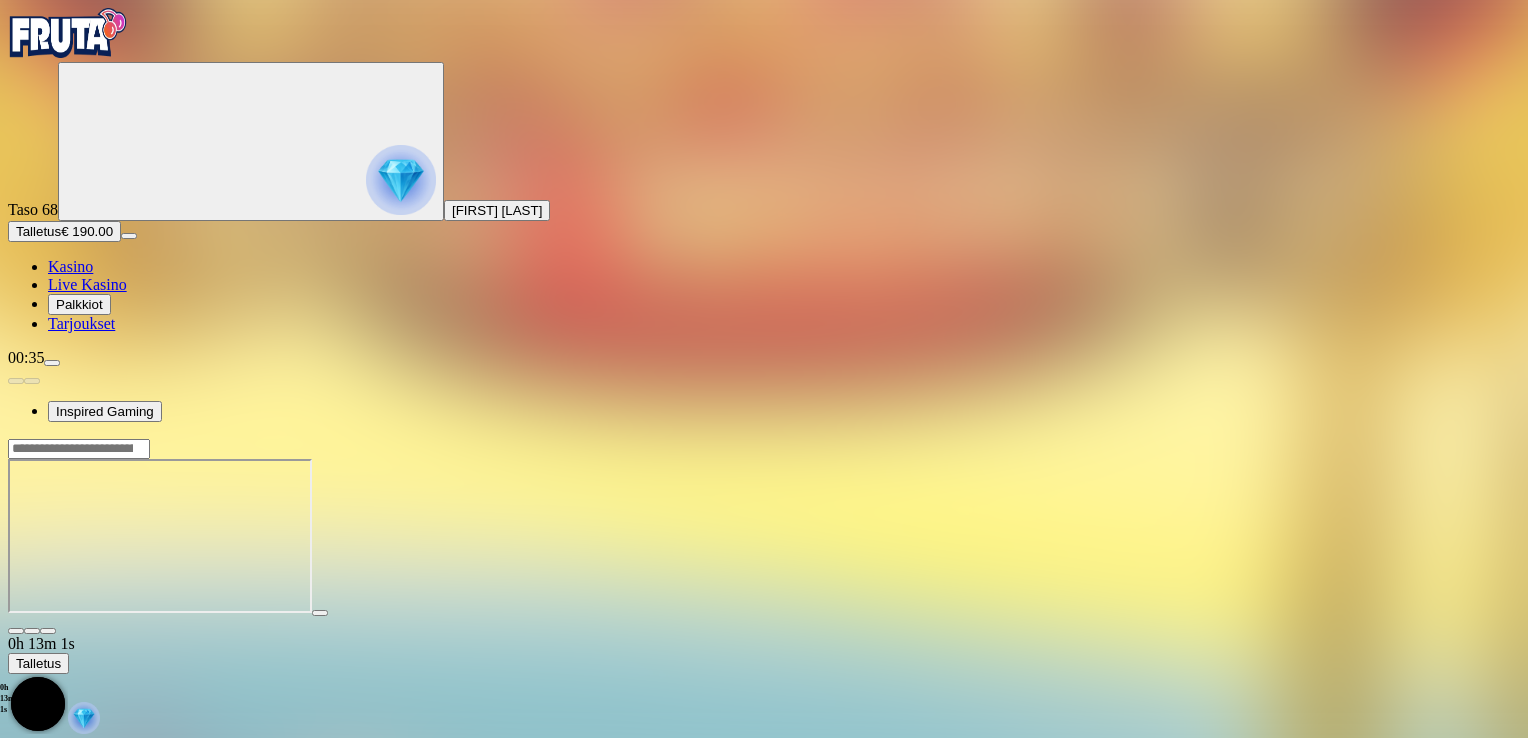 click at bounding box center (68, 33) 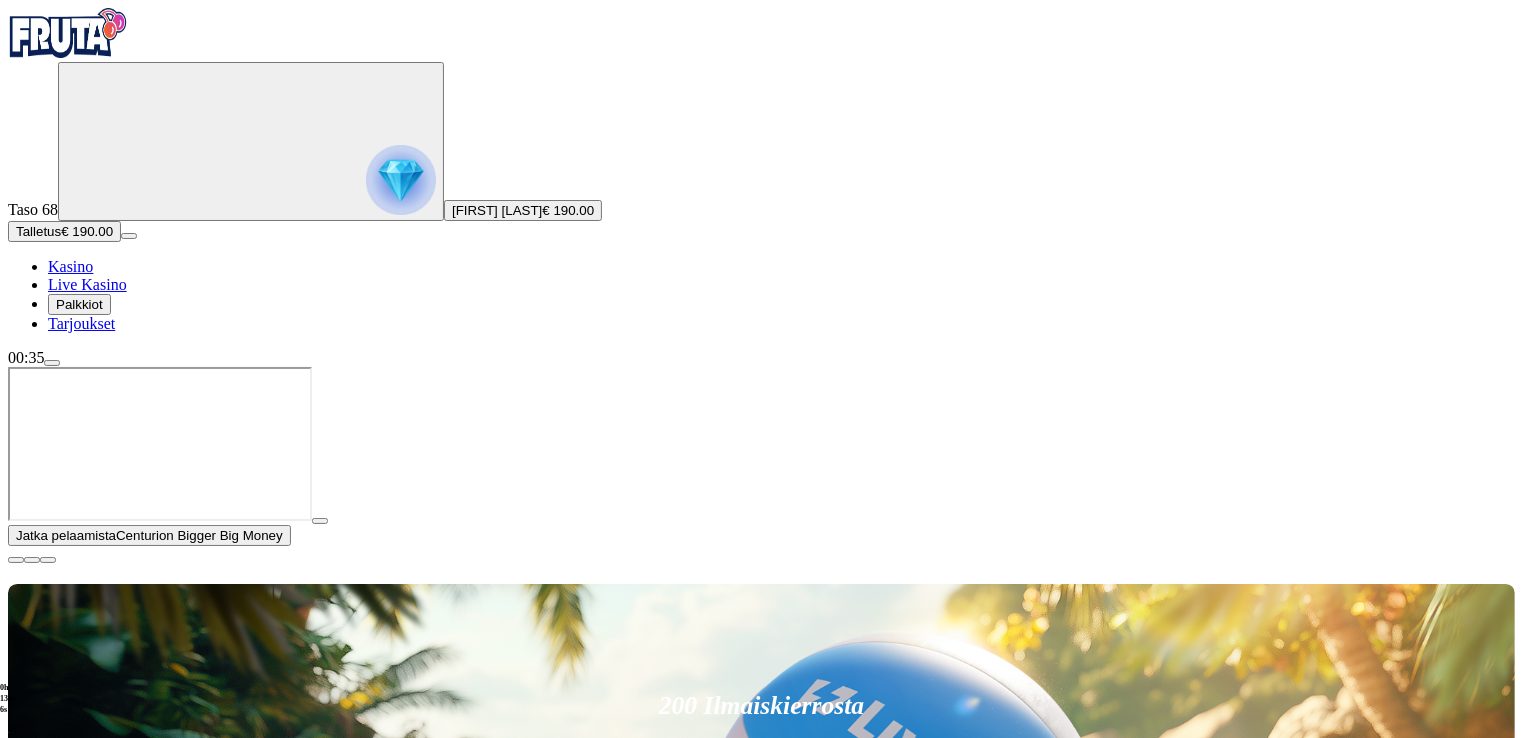 click at bounding box center (16, 560) 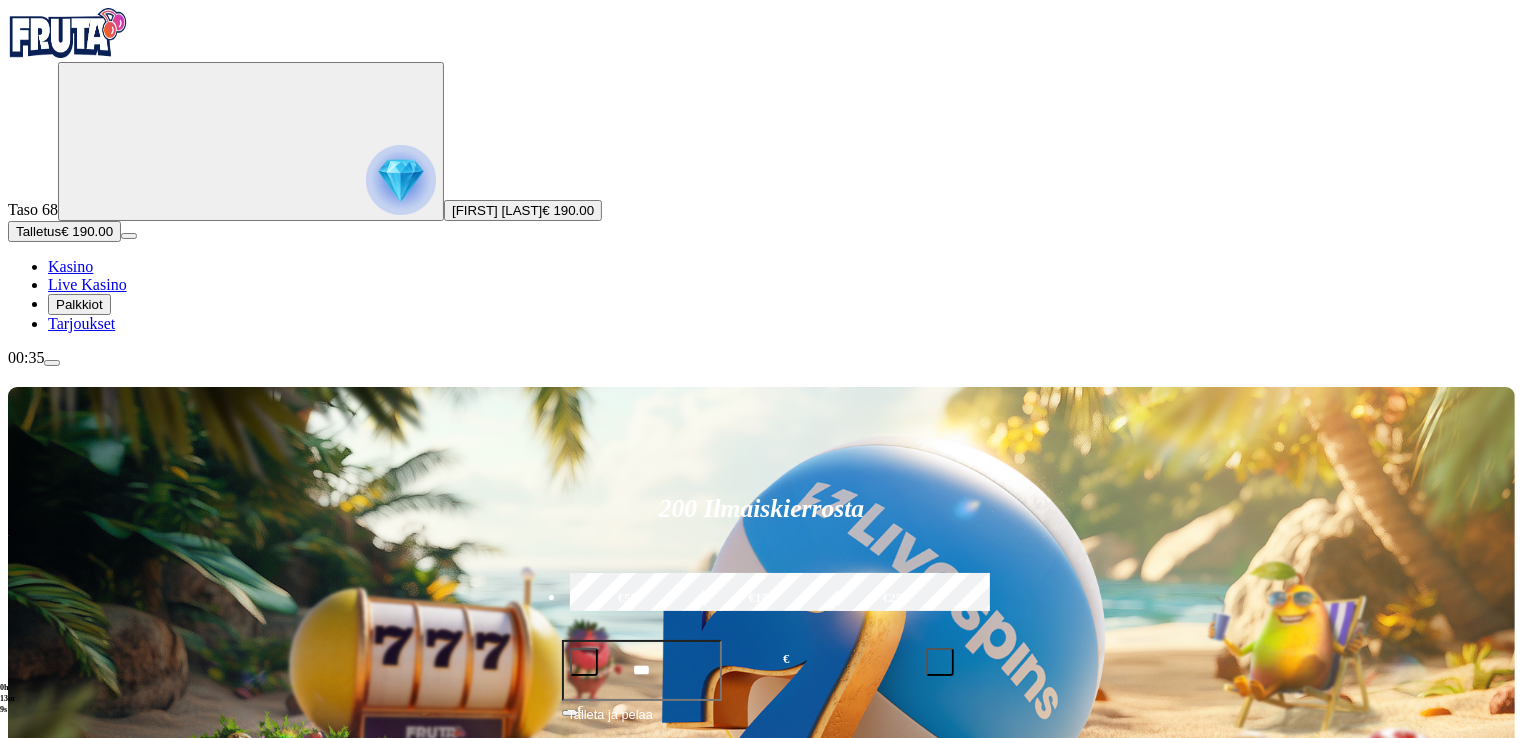 scroll, scrollTop: 0, scrollLeft: 0, axis: both 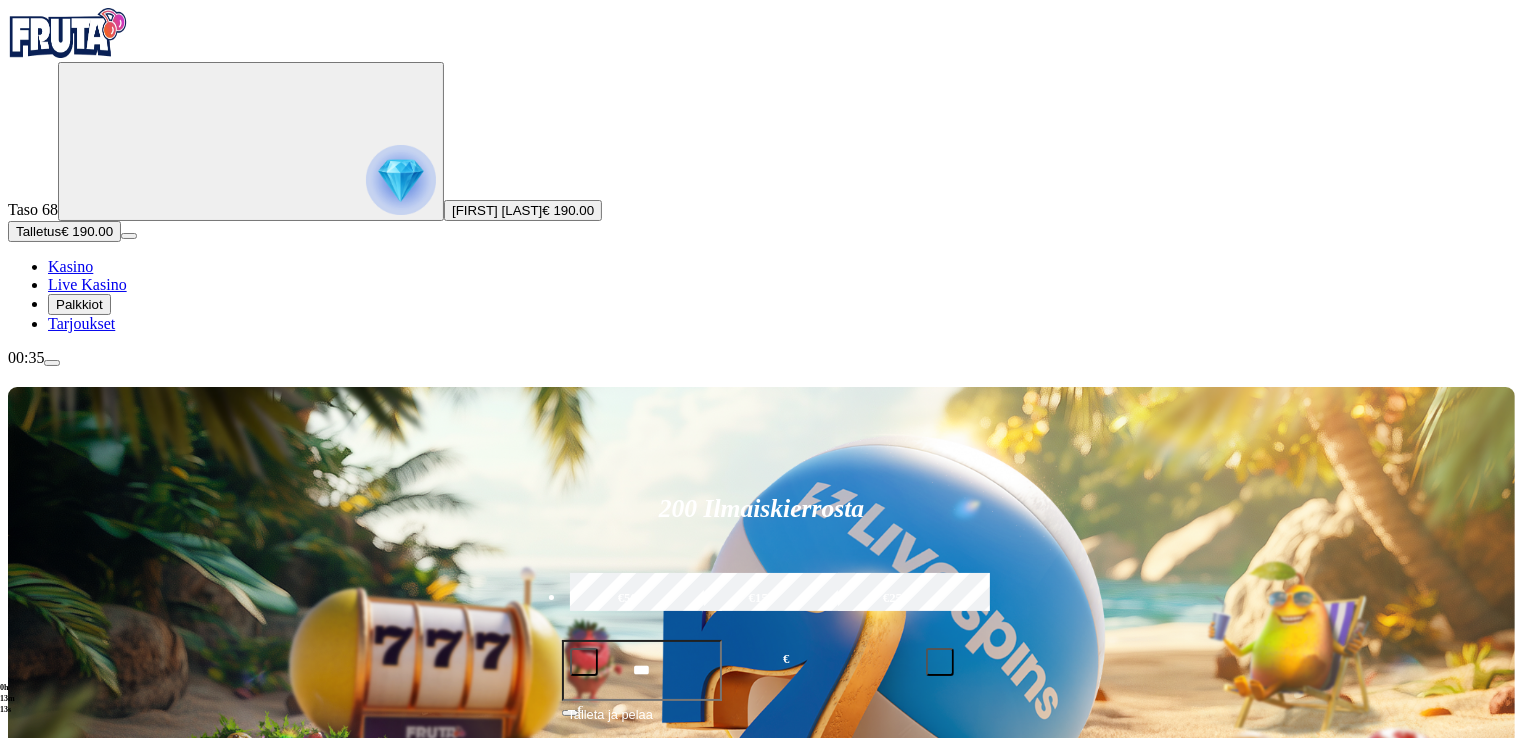 click at bounding box center [52, 363] 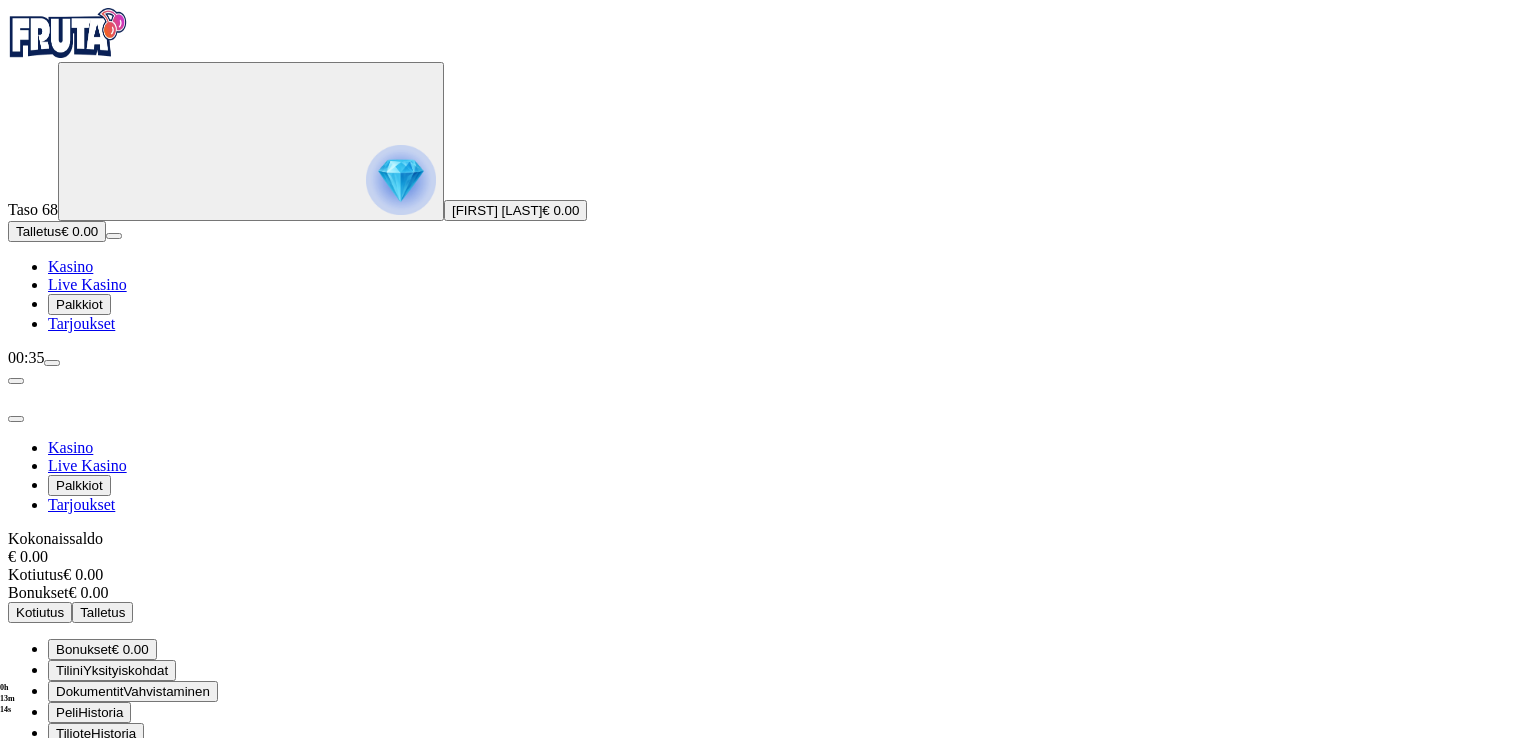 click on "Kirjaudu ulos" at bounding box center [54, 854] 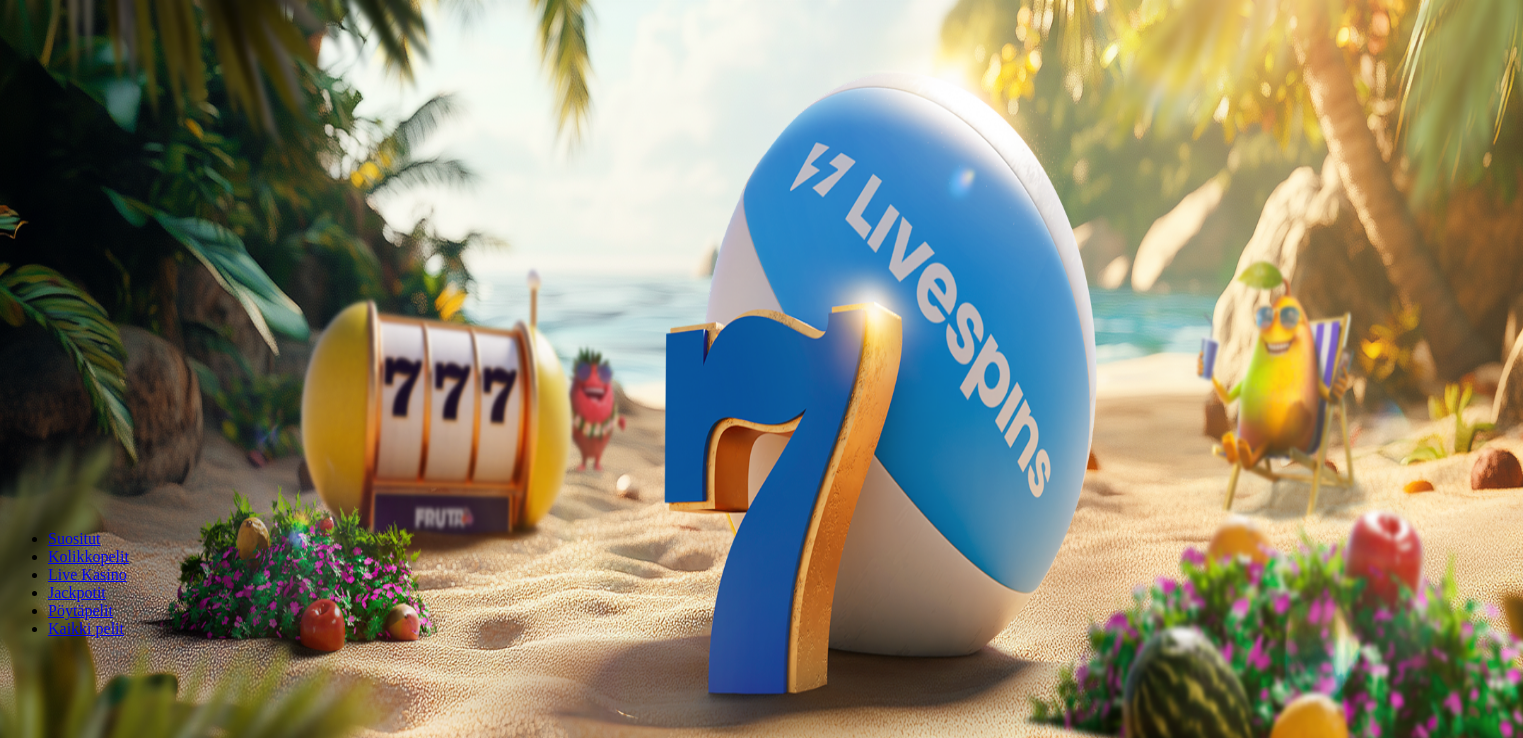 scroll, scrollTop: 0, scrollLeft: 0, axis: both 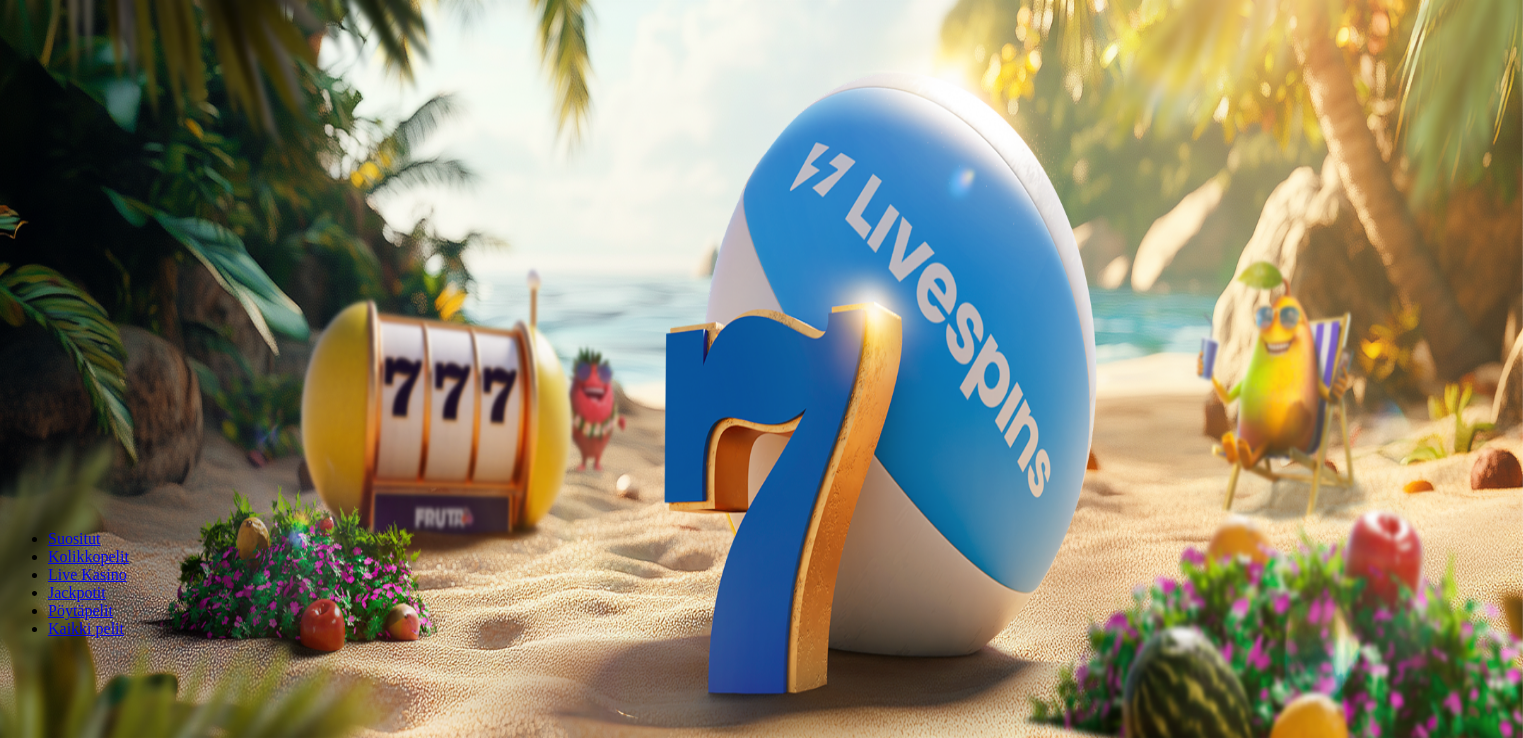click on "Kirjaudu" at bounding box center [138, 72] 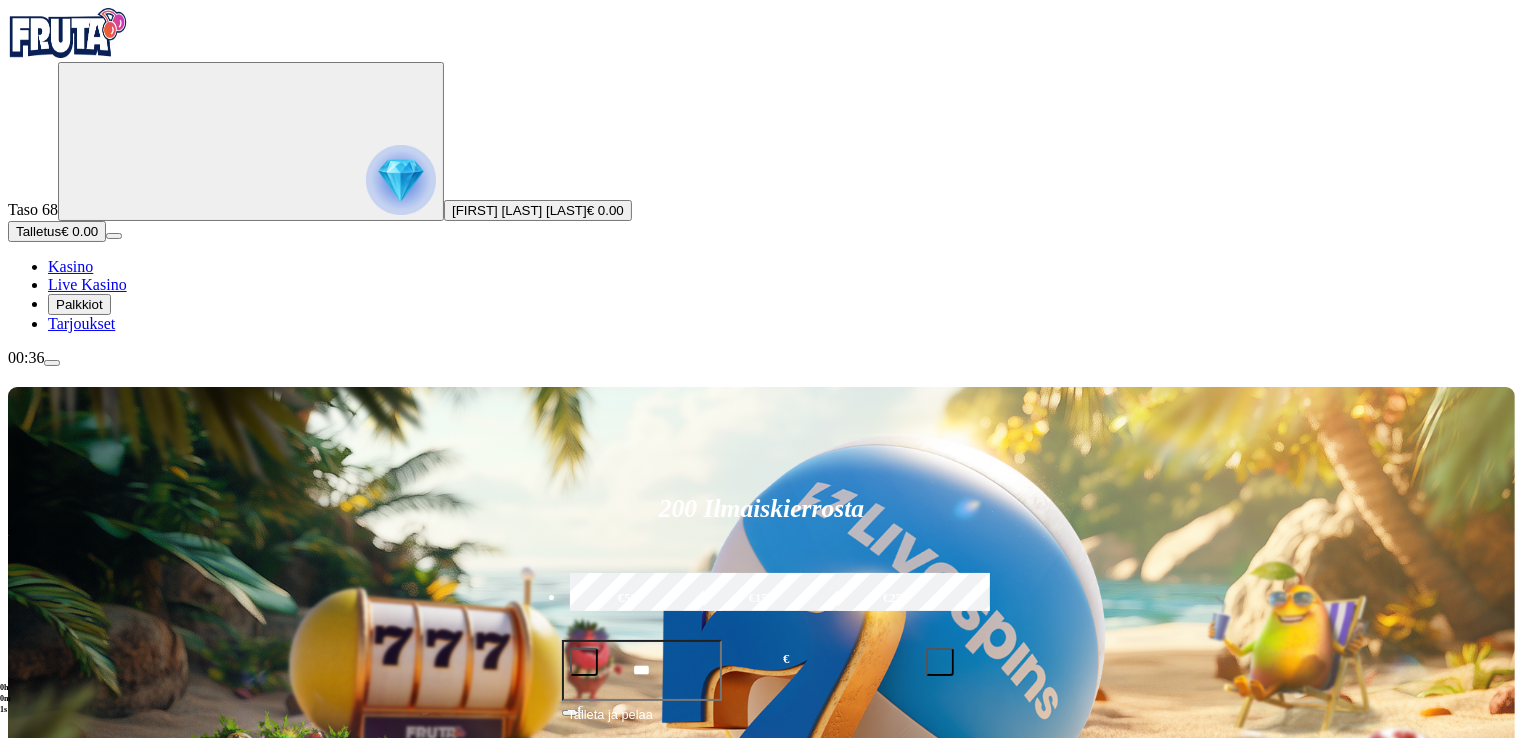 click on "Talletus € 0.00" at bounding box center (57, 231) 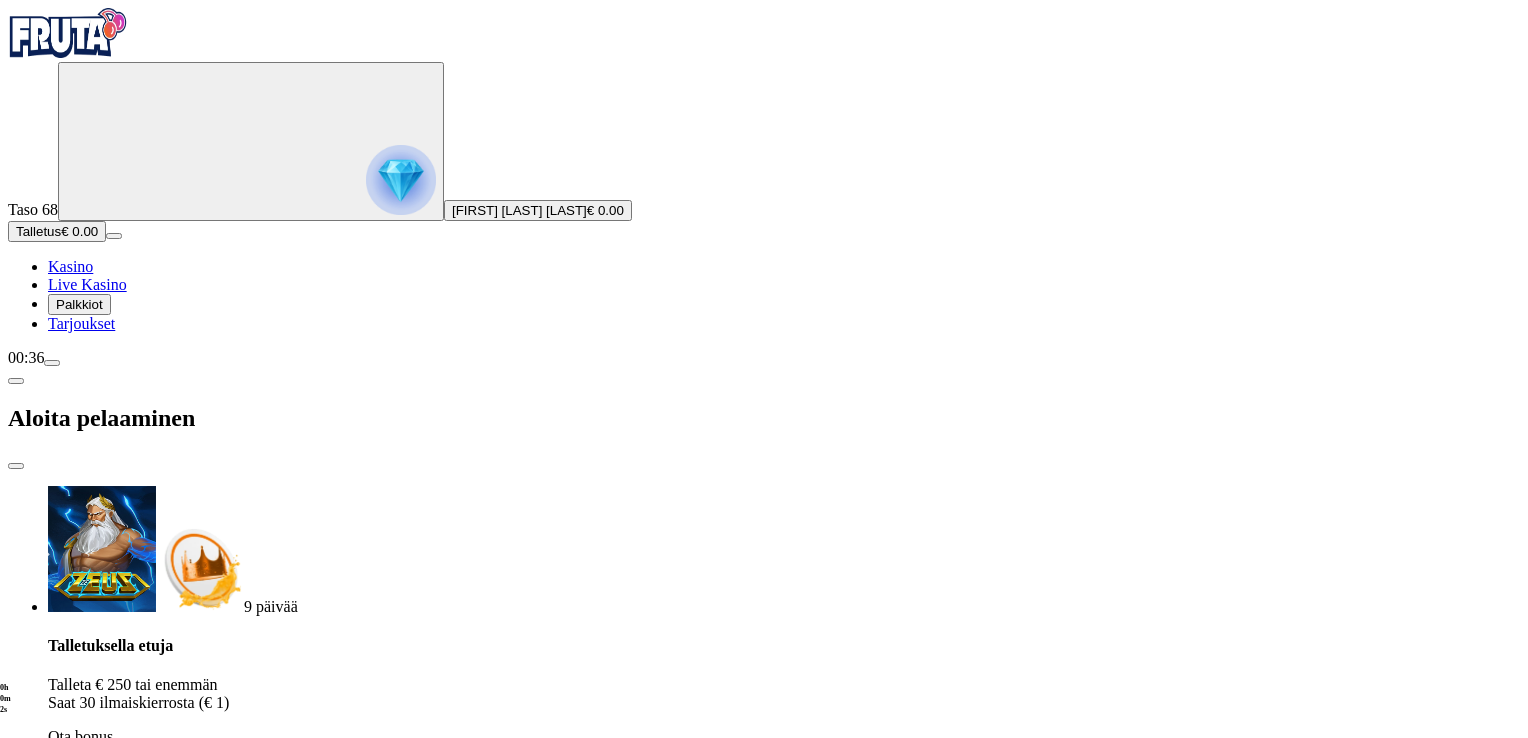 click on "***" at bounding box center (77, 1847) 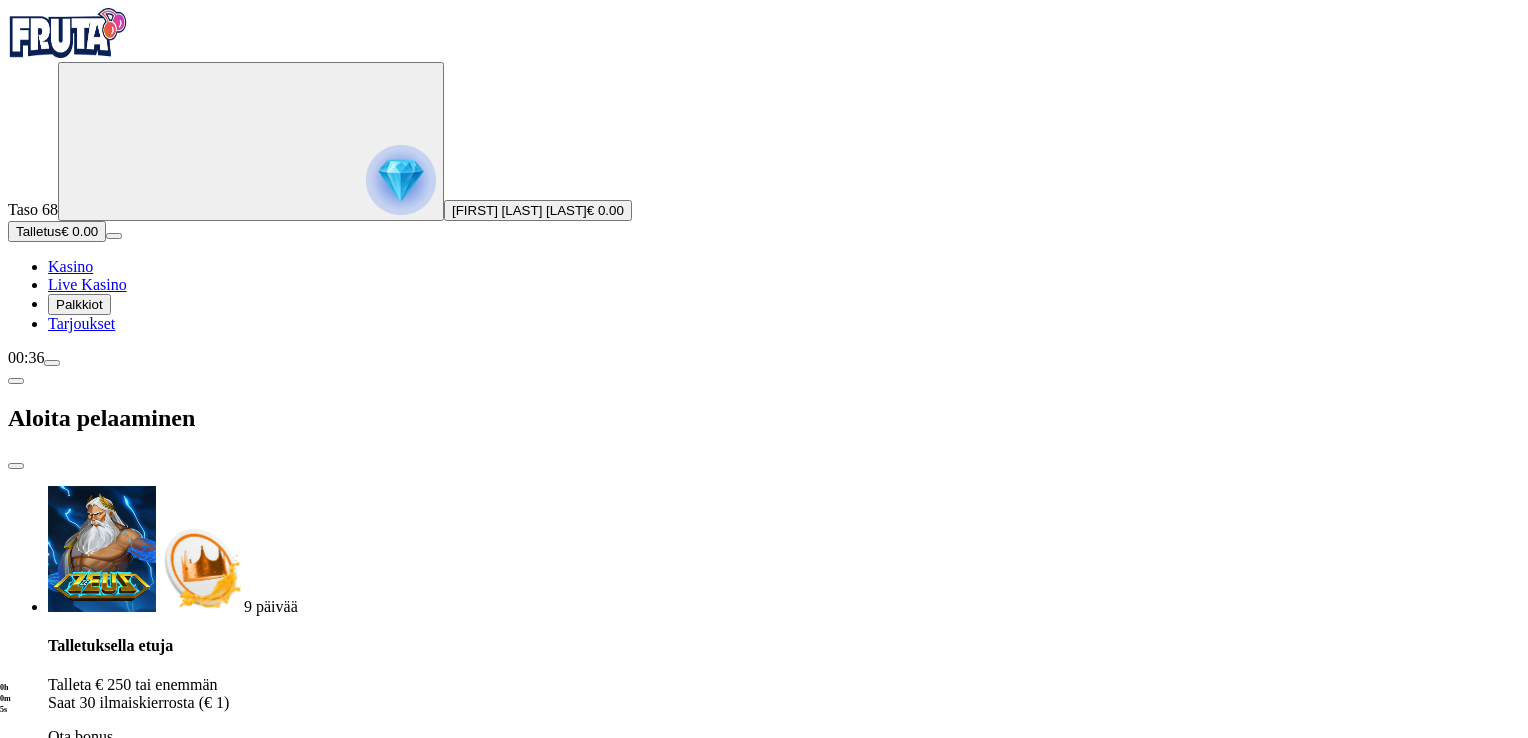 type on "***" 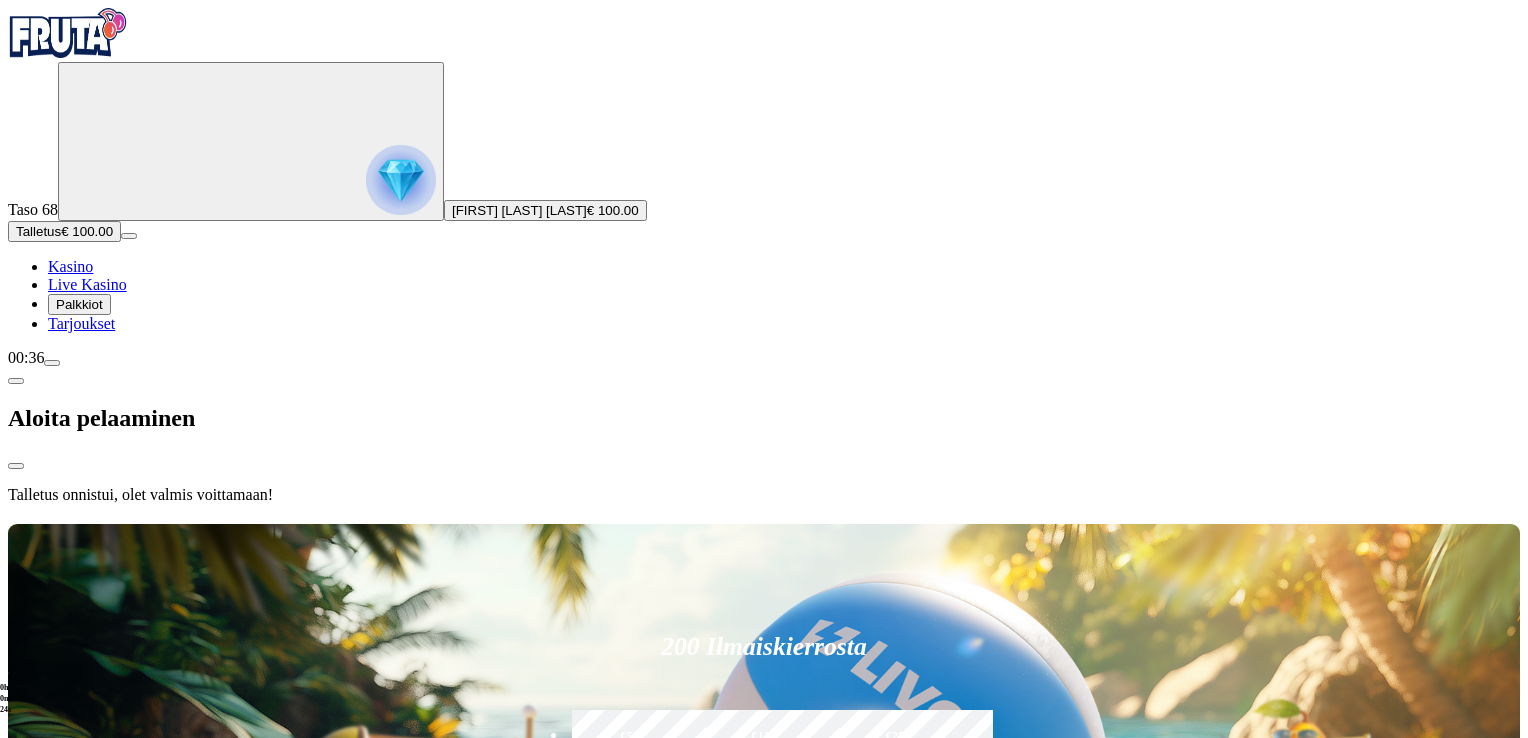 click at bounding box center (764, 520) 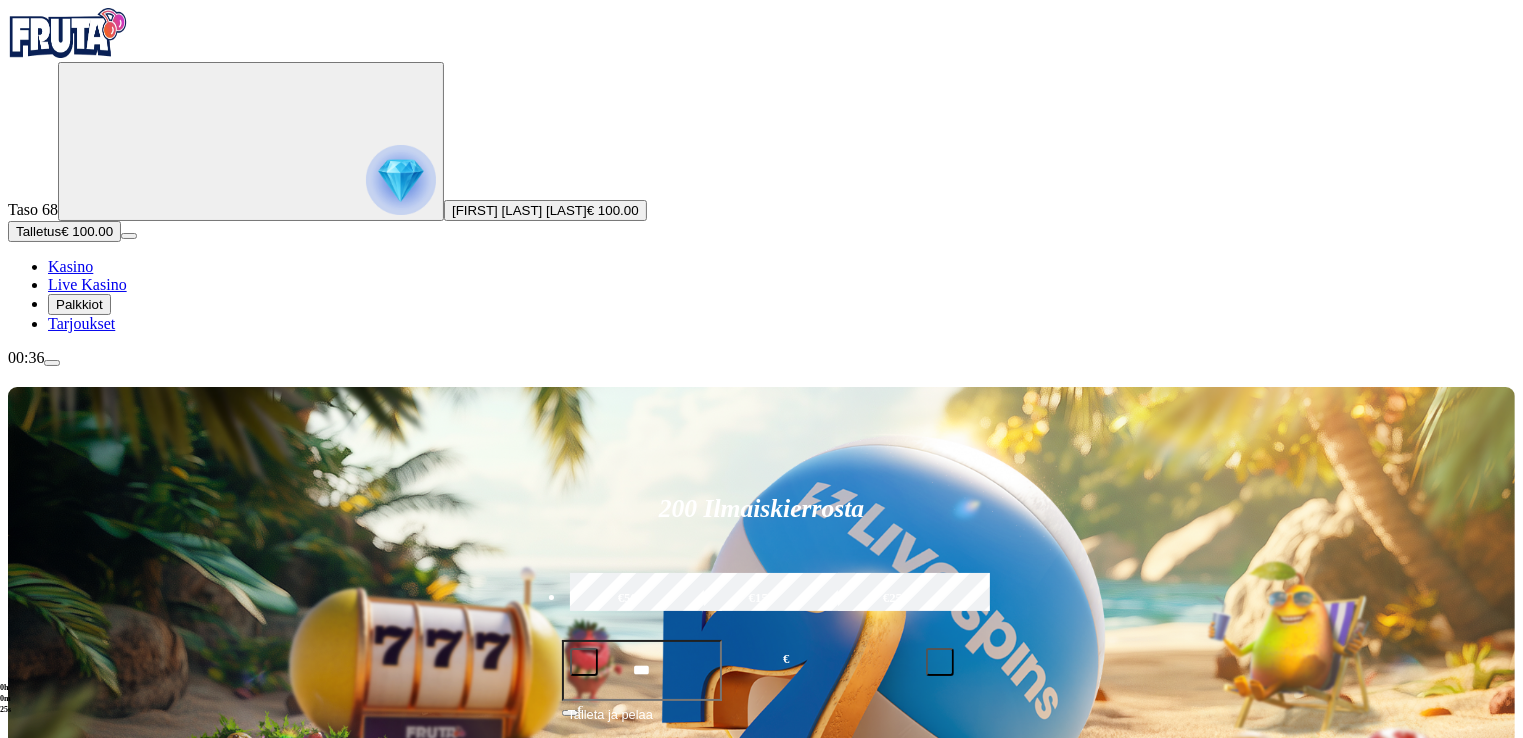 click on "Pelaa nyt" at bounding box center [77, 1197] 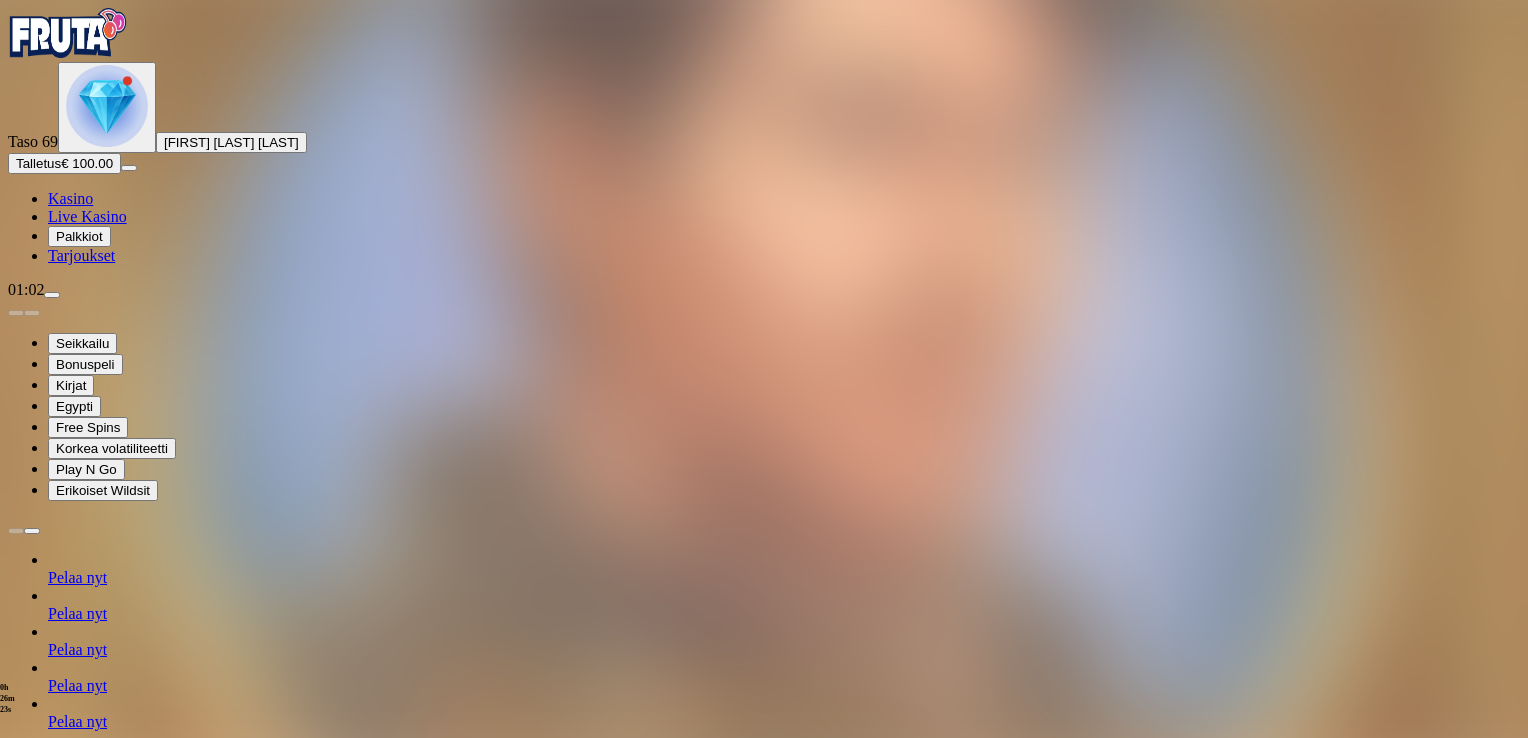 click on "Kasino" at bounding box center (70, 198) 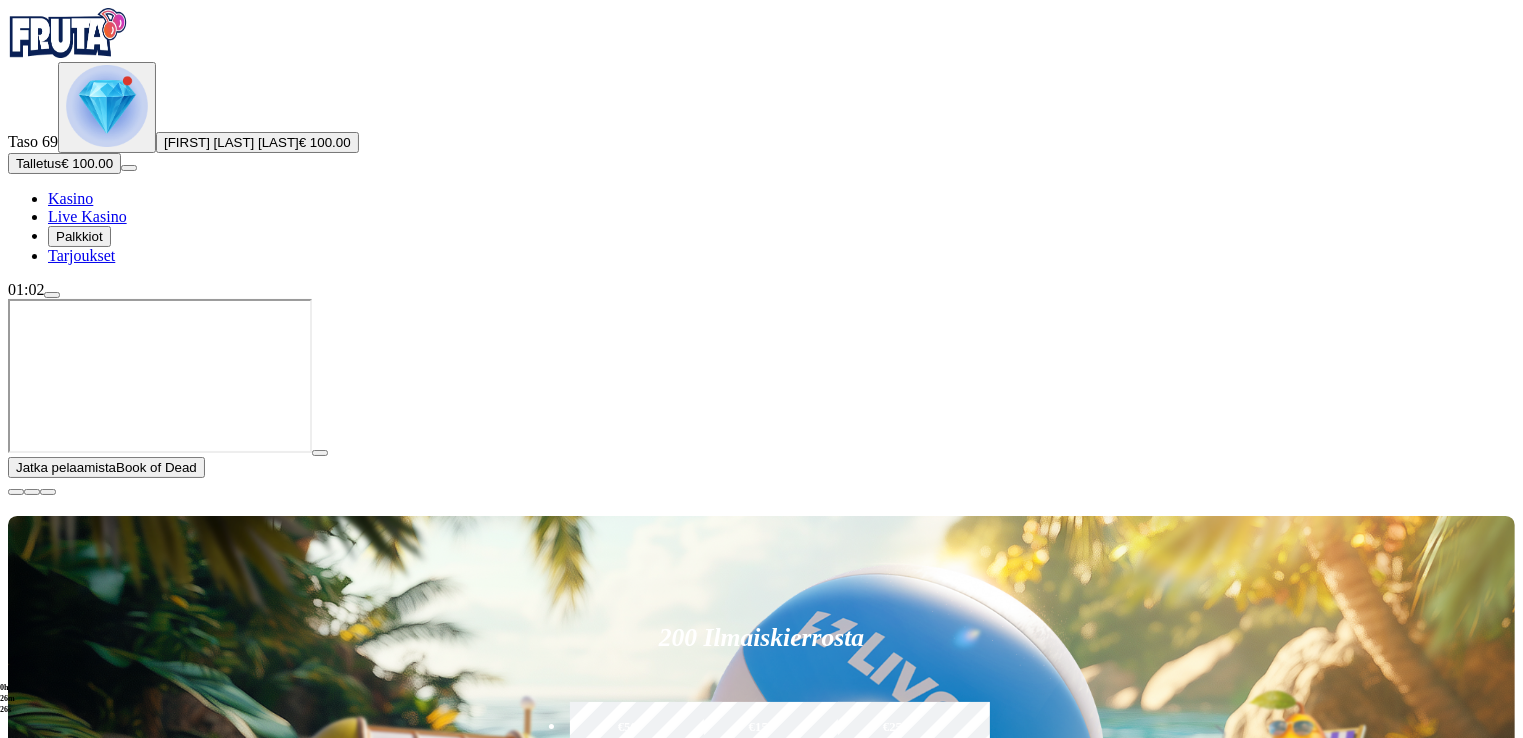 click at bounding box center [16, 492] 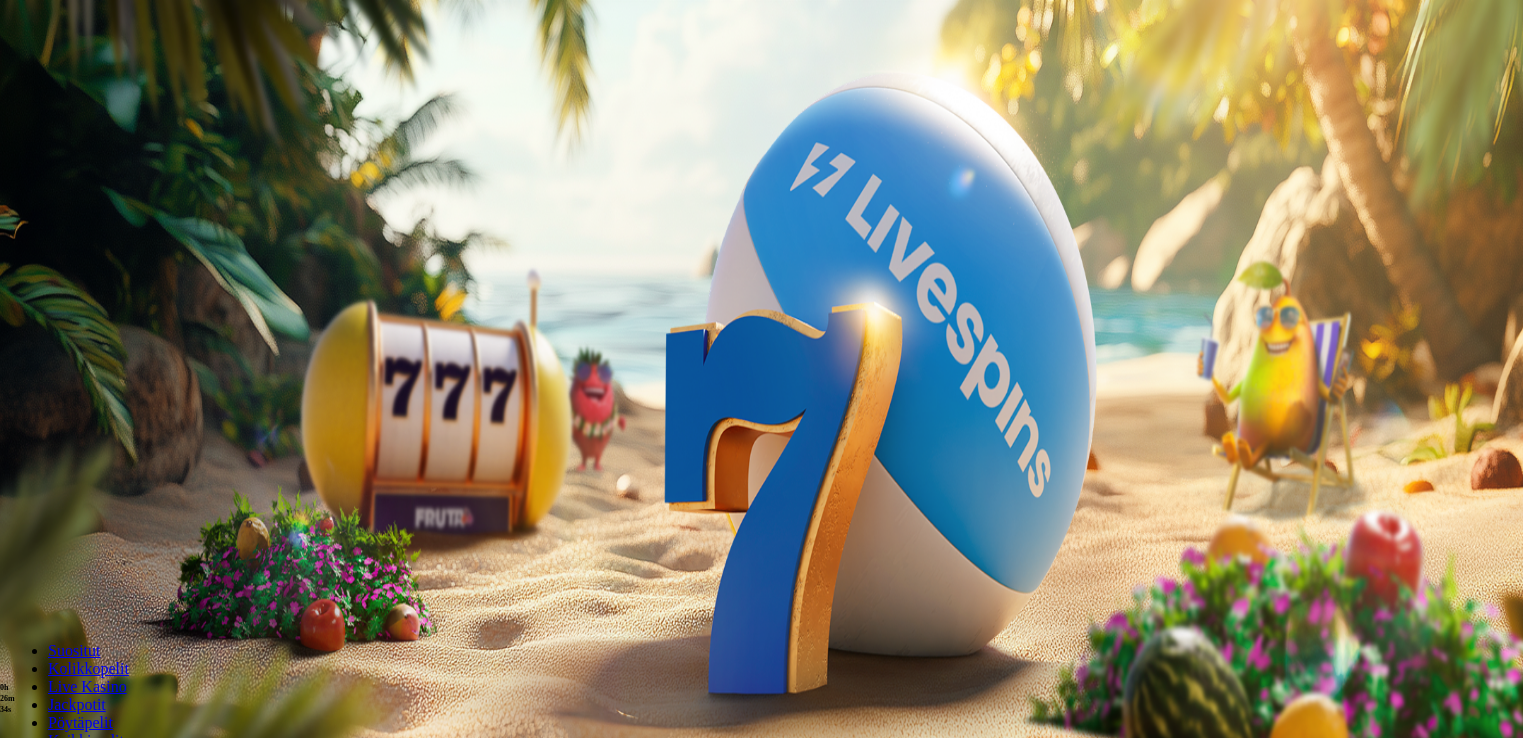 scroll, scrollTop: 0, scrollLeft: 0, axis: both 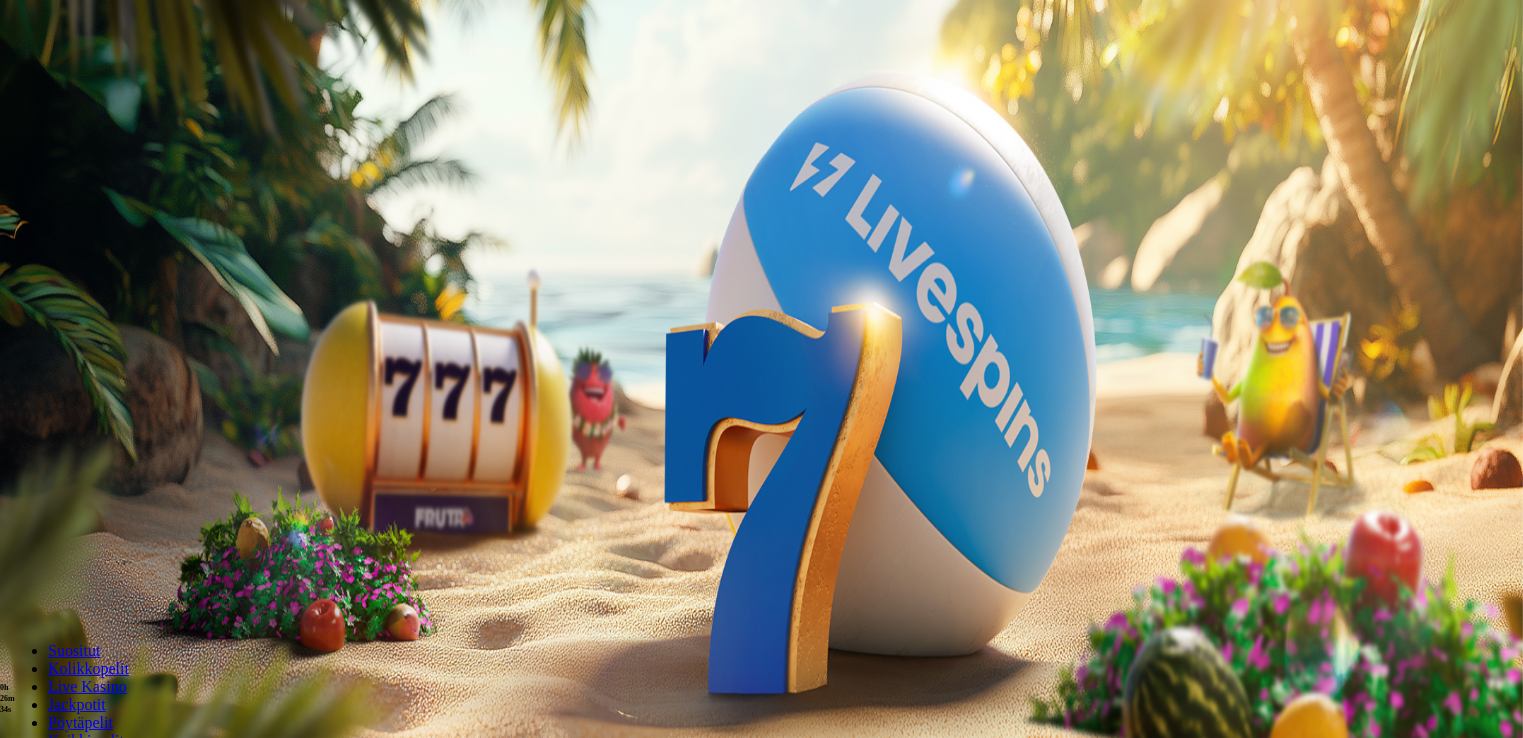 click on "Talletus" at bounding box center [38, 163] 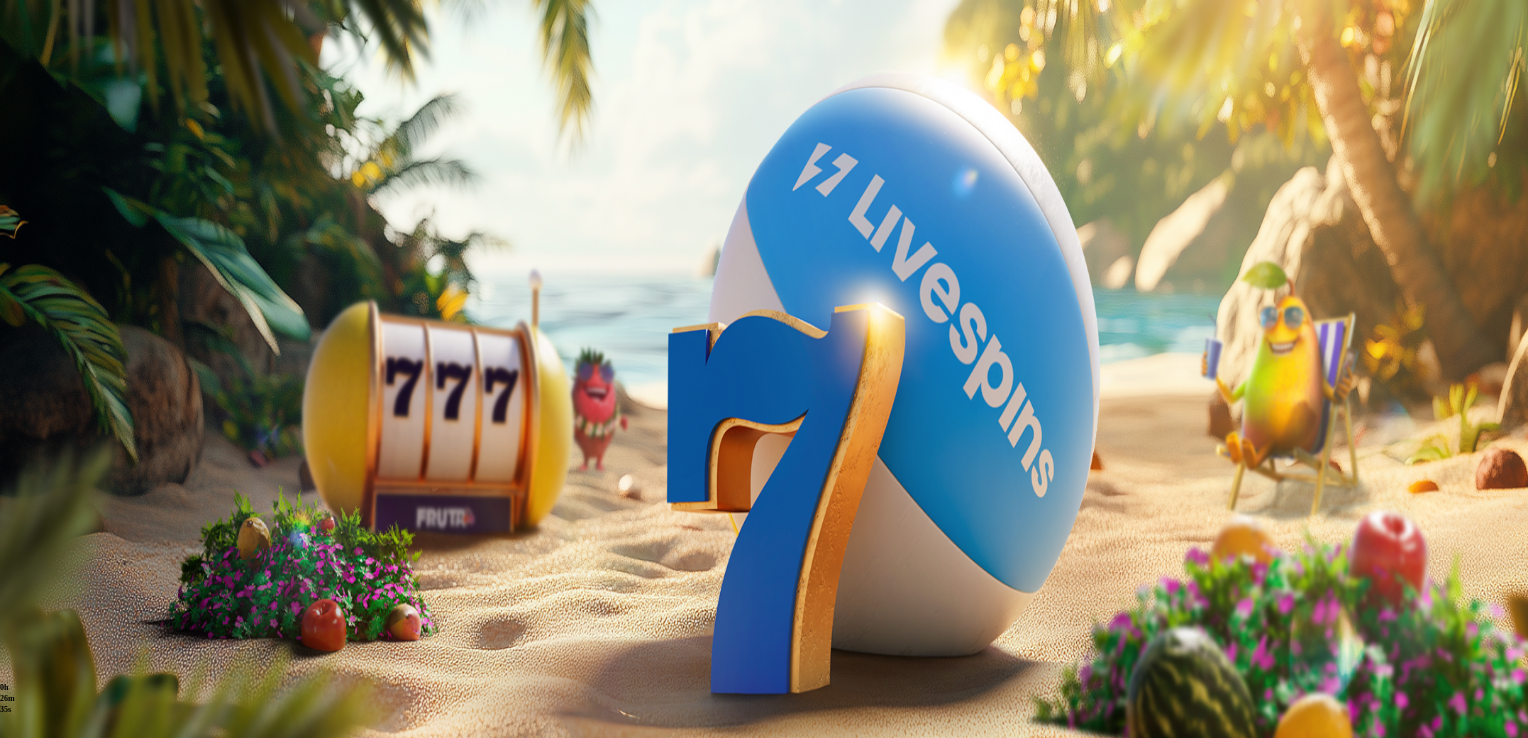 click on "***" at bounding box center [79, 1810] 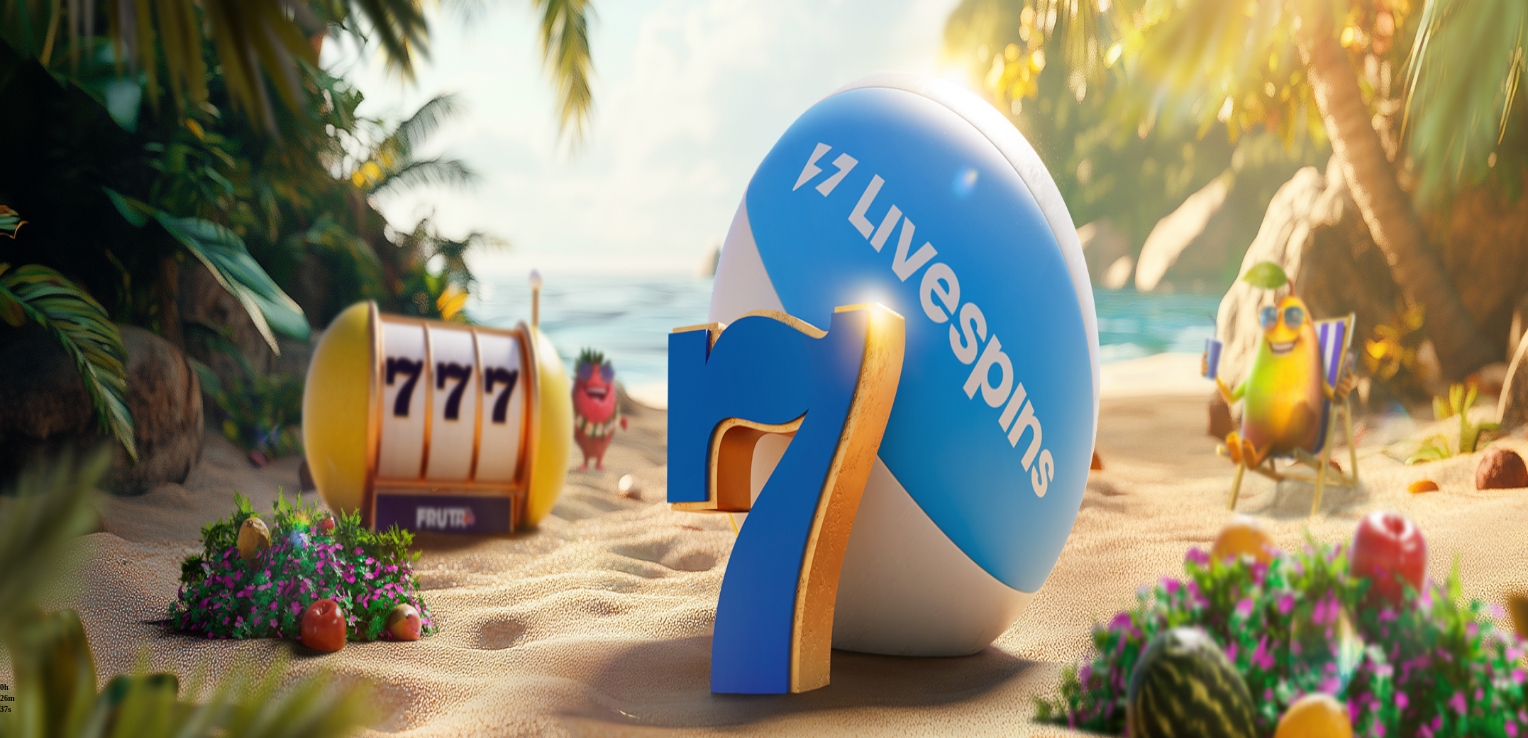 type on "***" 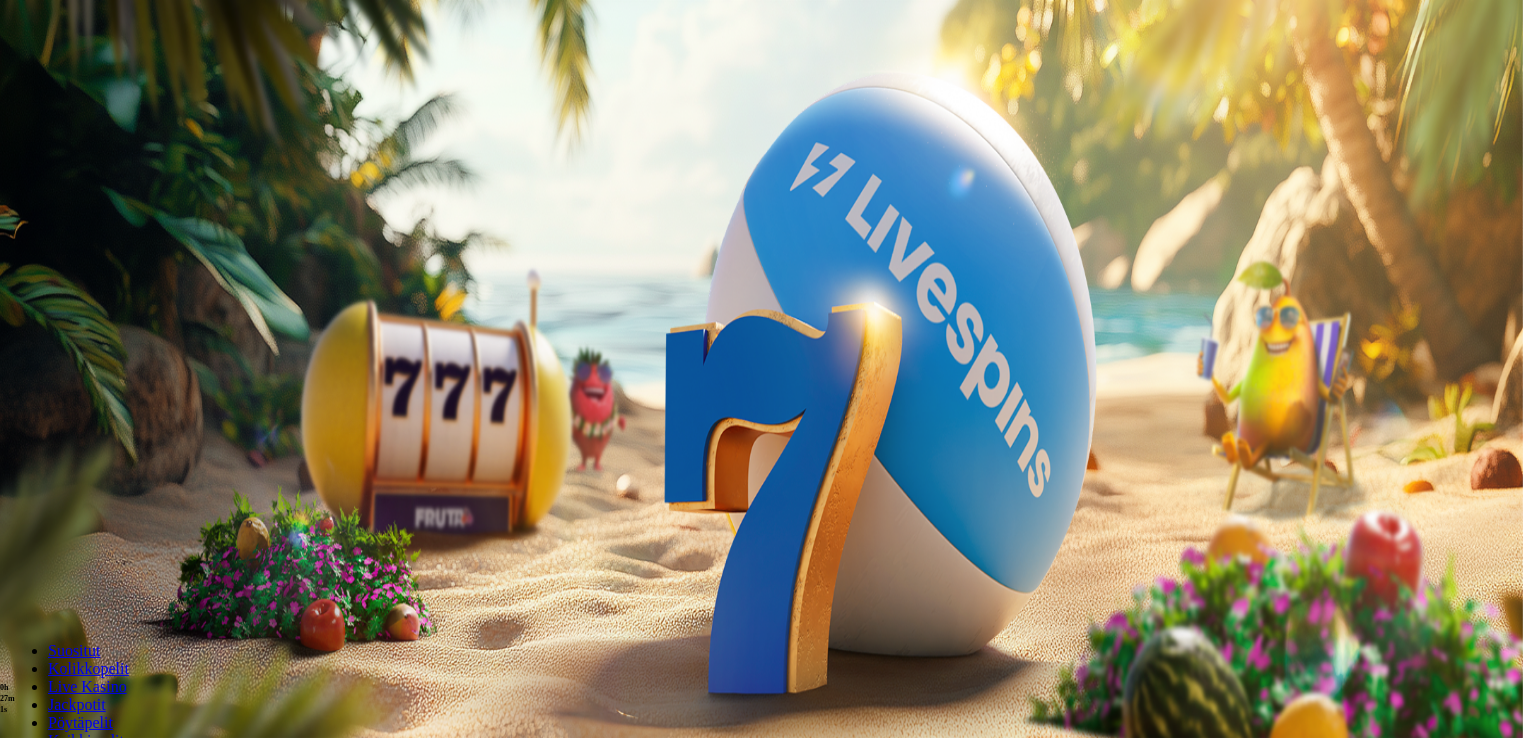 click at bounding box center [32, 860] 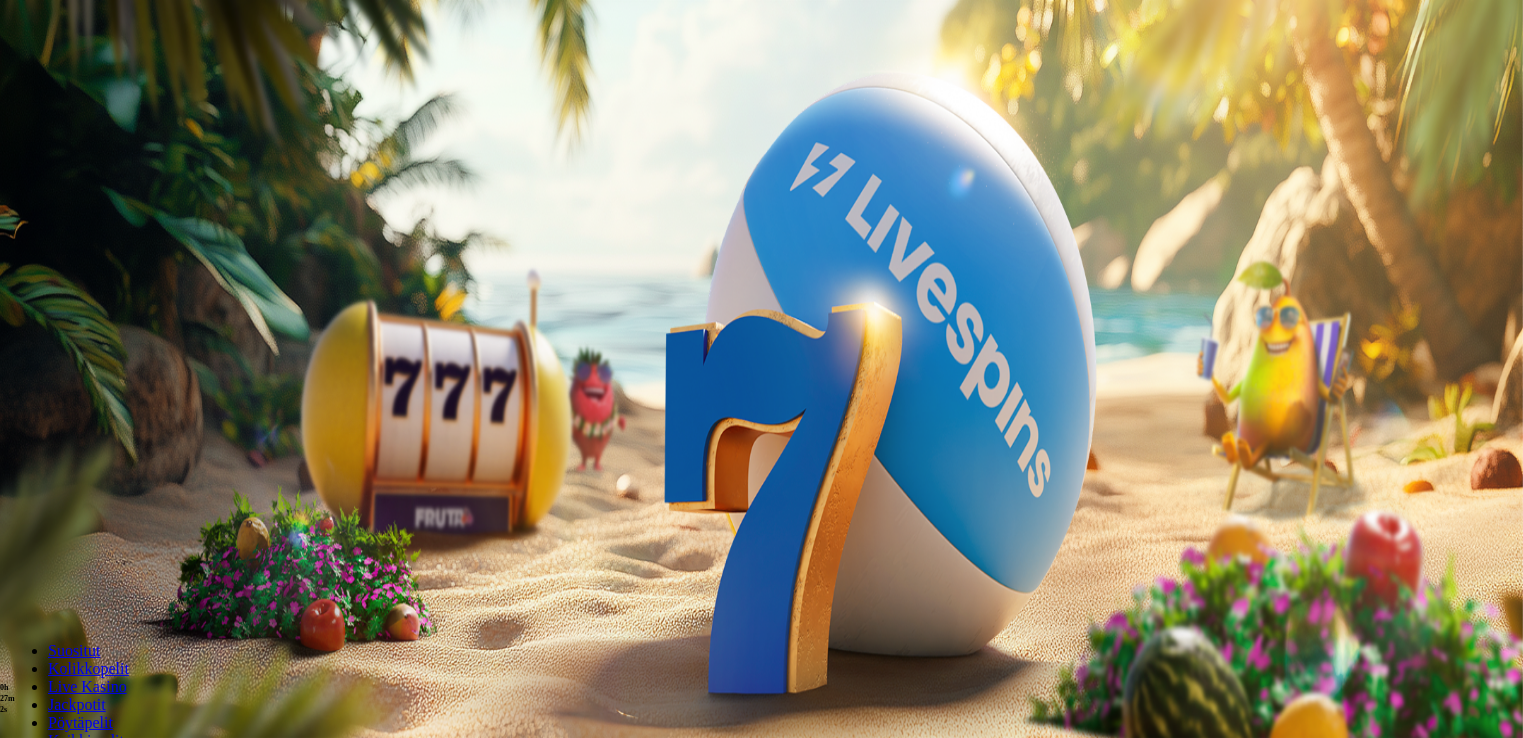 click on "Pelaa nyt" at bounding box center [-698, 1479] 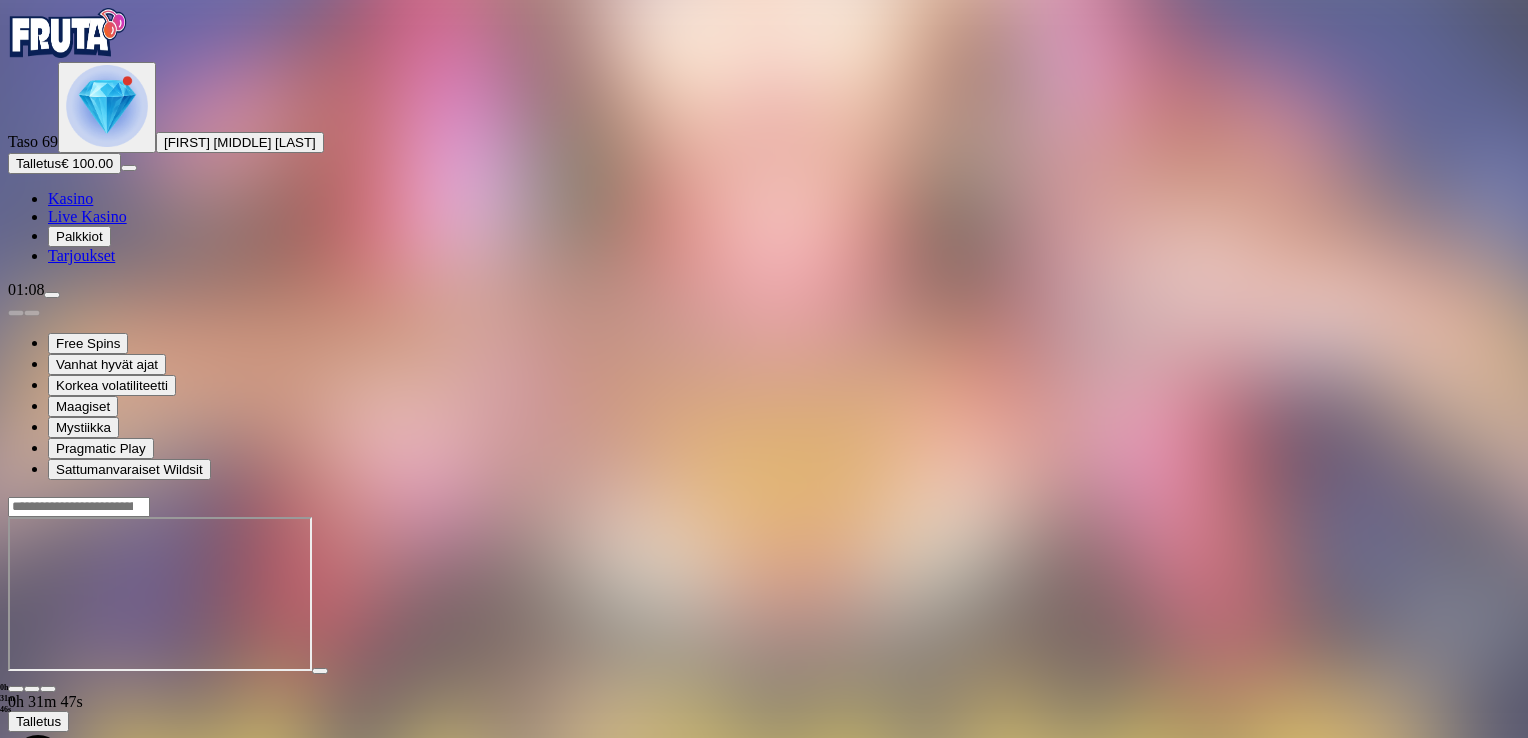 click at bounding box center [16, 689] 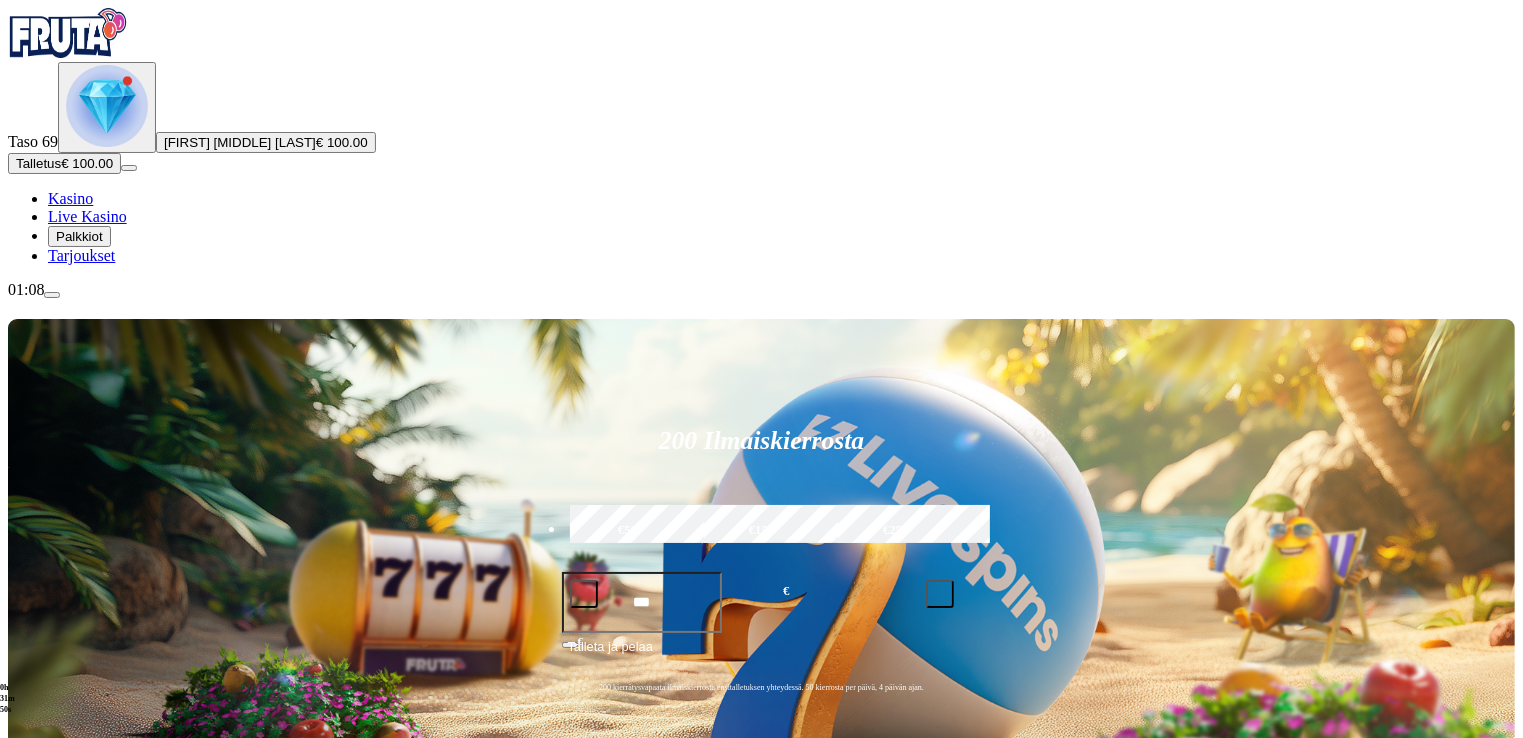 click on "Pelaa nyt" at bounding box center (77, 1415) 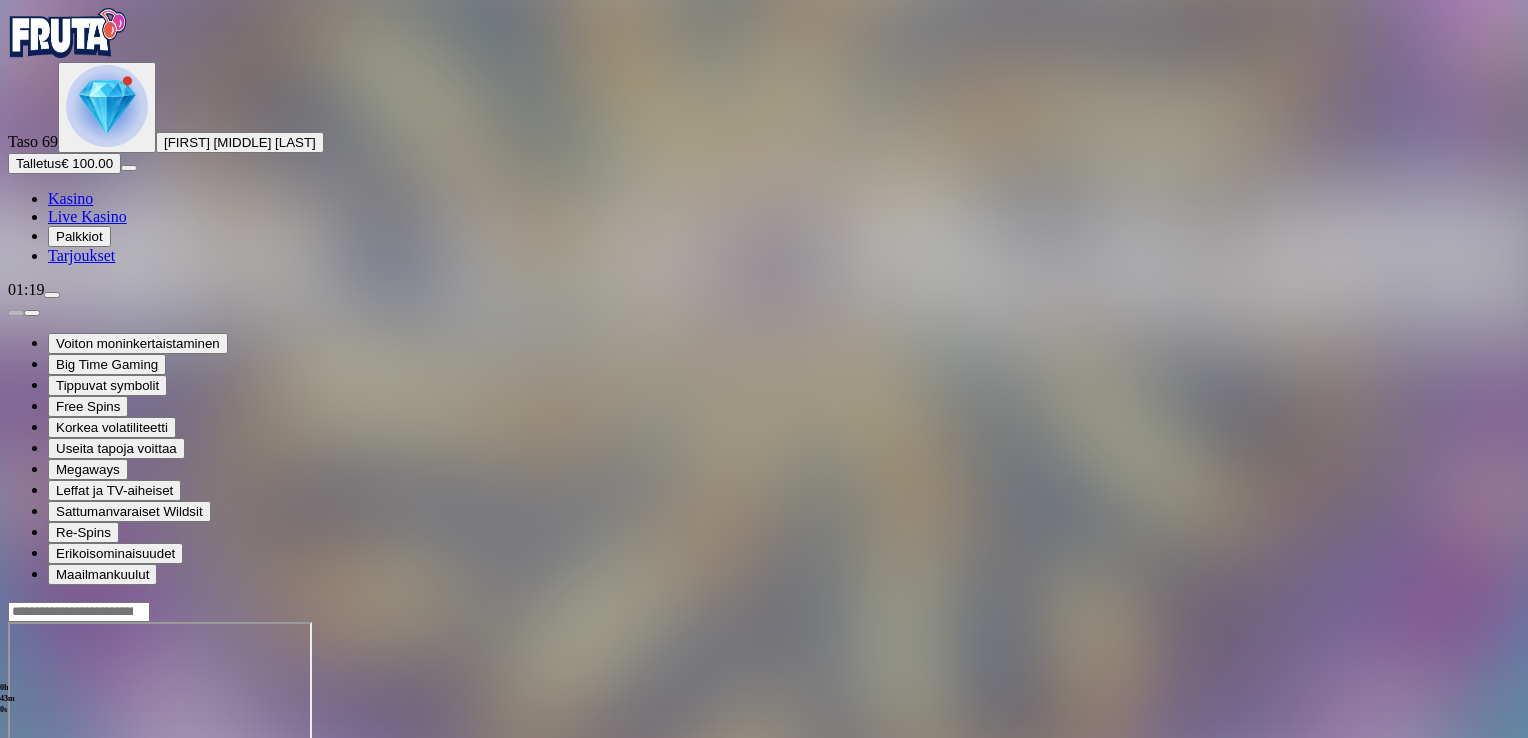 drag, startPoint x: 1412, startPoint y: 104, endPoint x: 1384, endPoint y: 114, distance: 29.732138 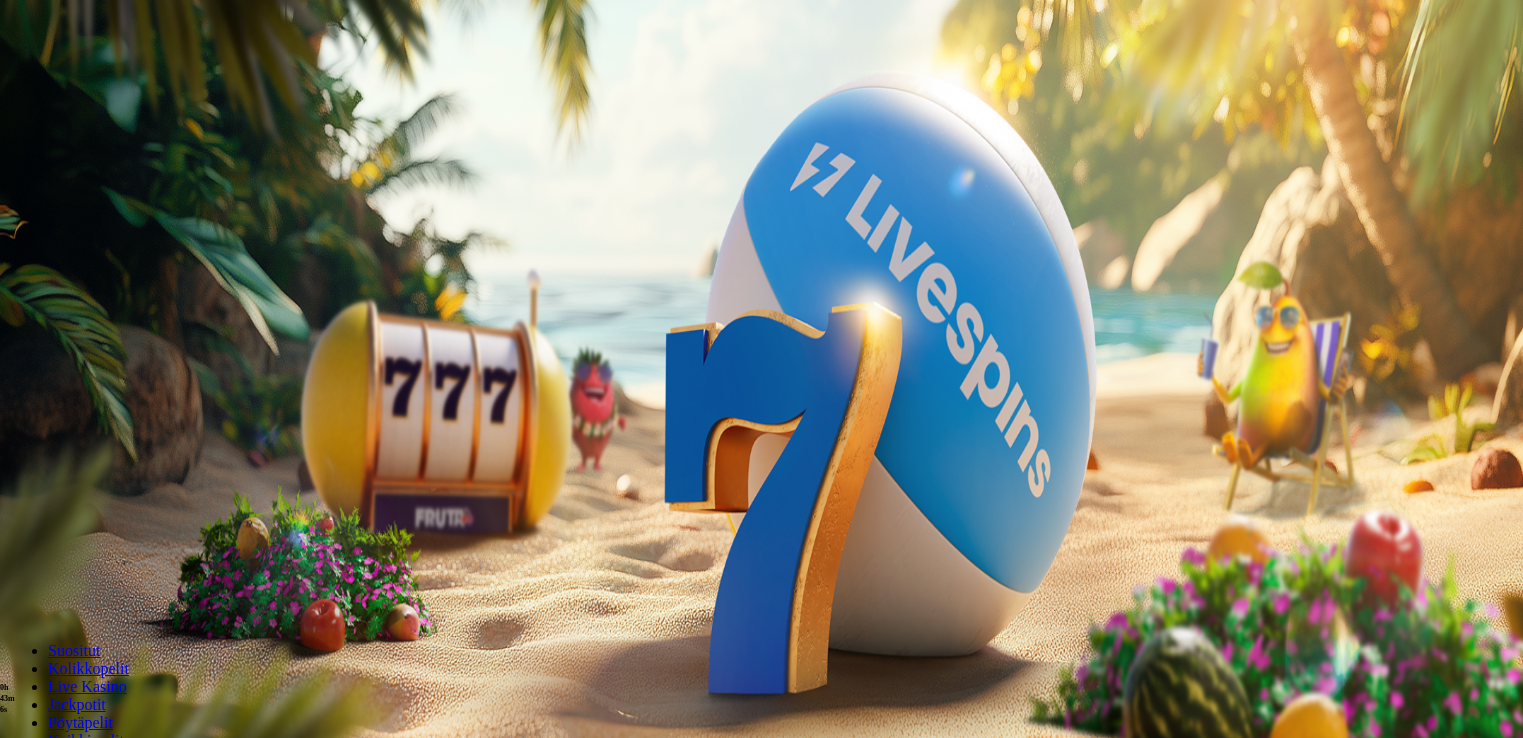 scroll, scrollTop: 180, scrollLeft: 0, axis: vertical 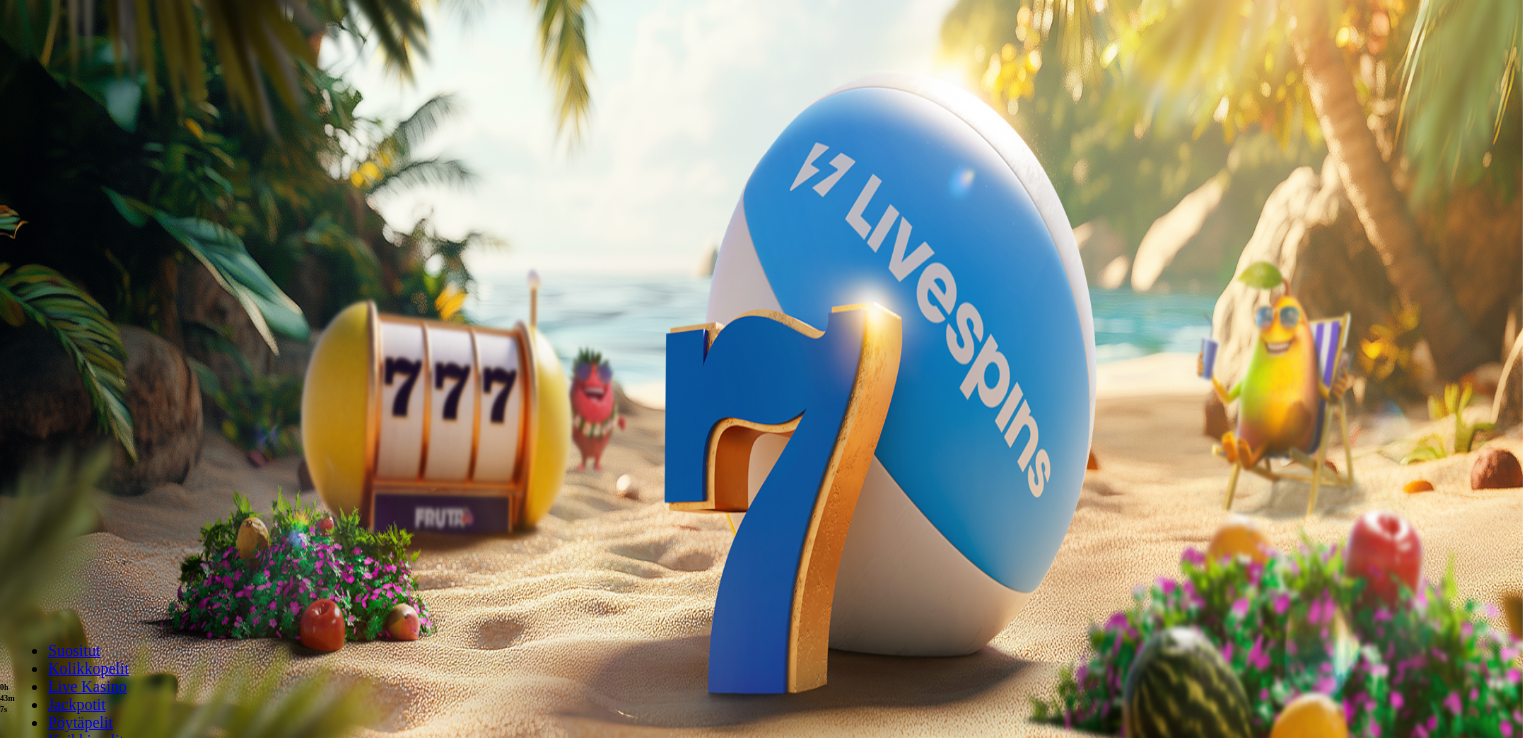 click at bounding box center (52, 295) 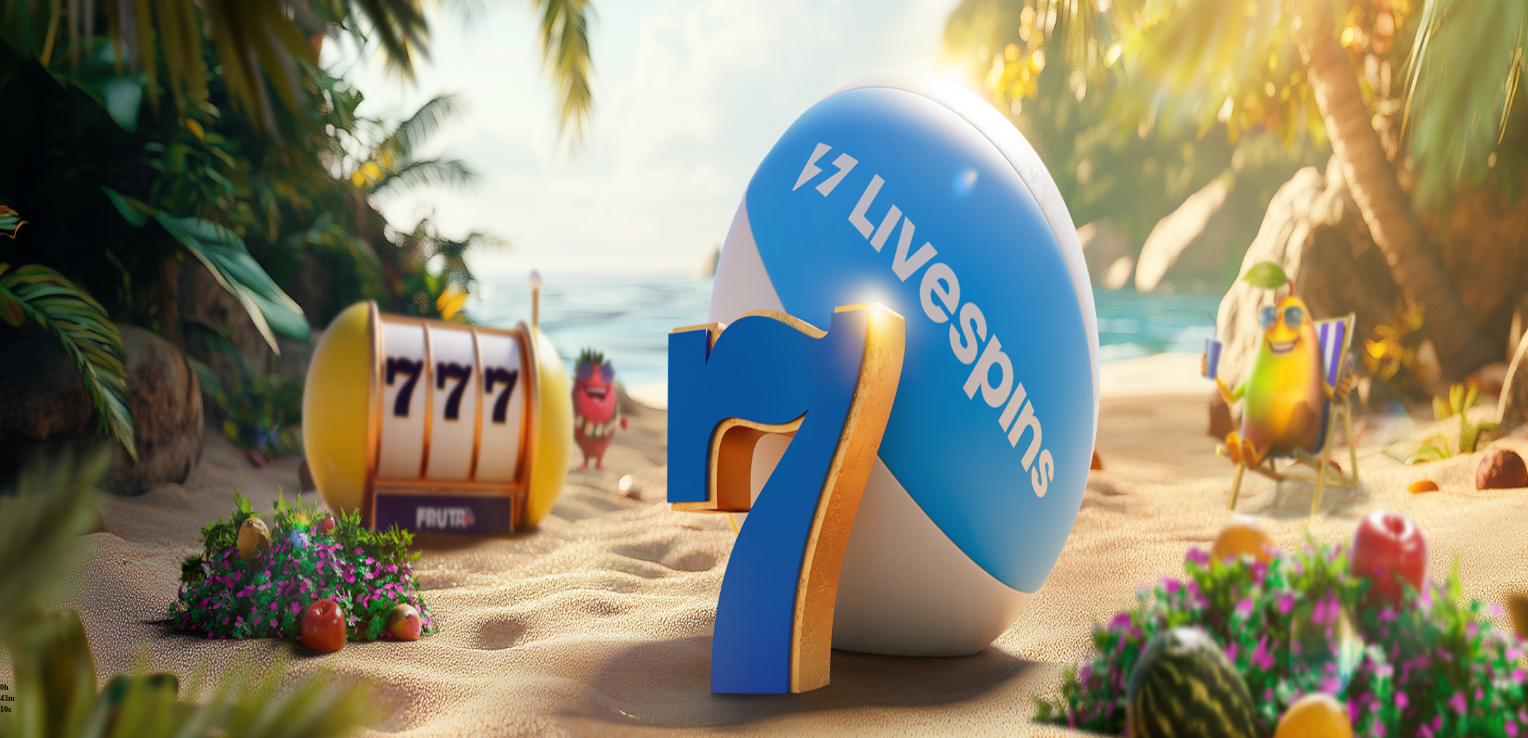 click on "Kotiutus" at bounding box center [40, 544] 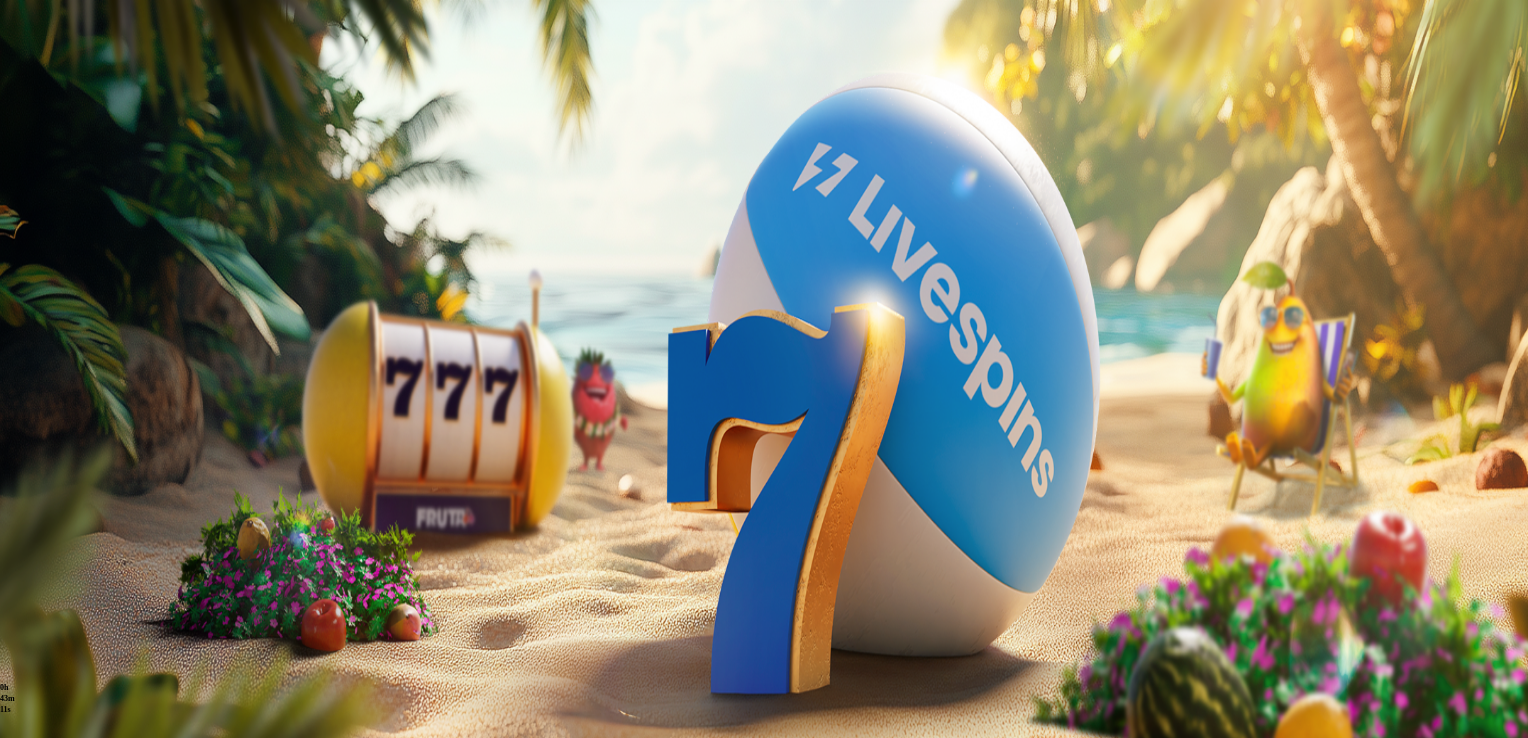 click at bounding box center (79, 413) 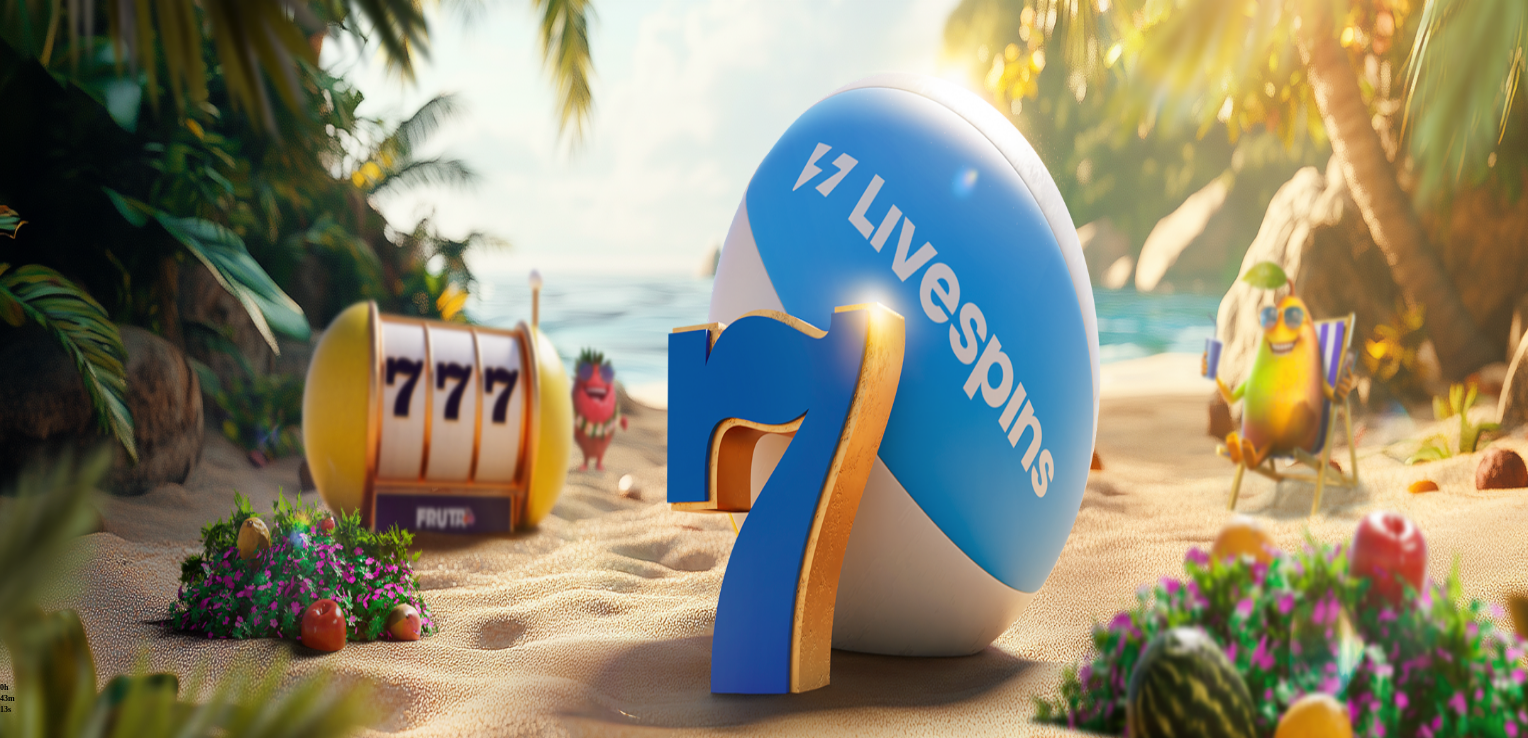 type on "***" 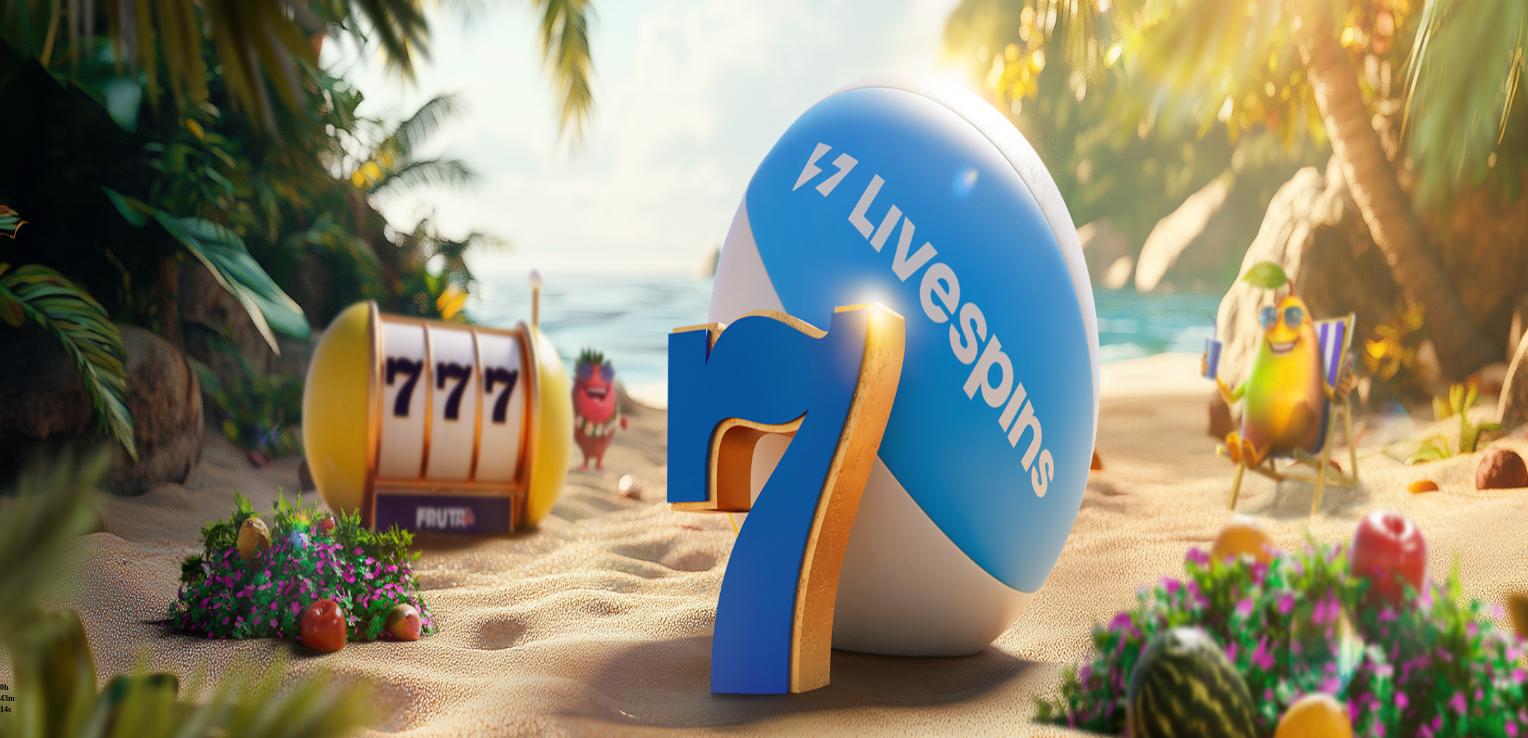 type 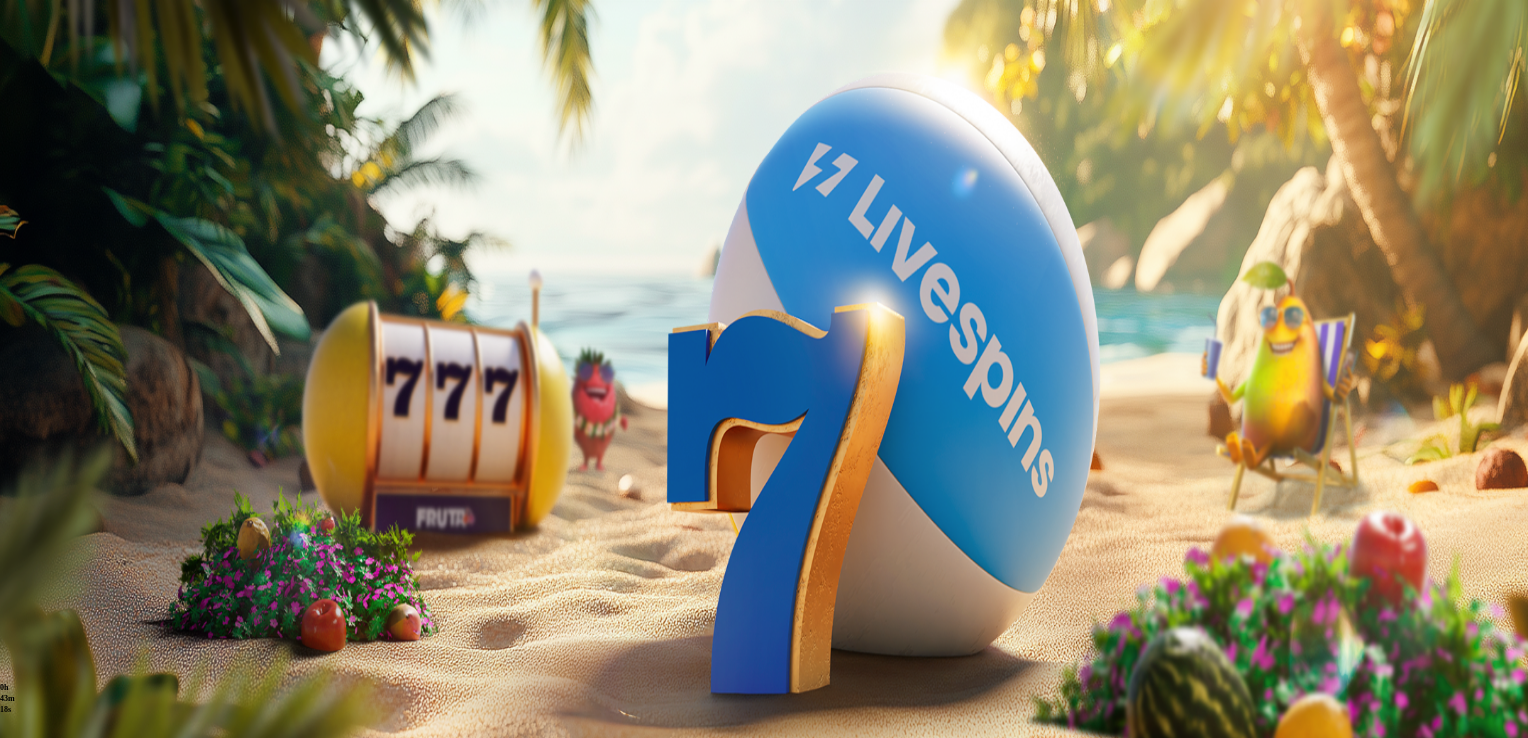 click at bounding box center [16, 398] 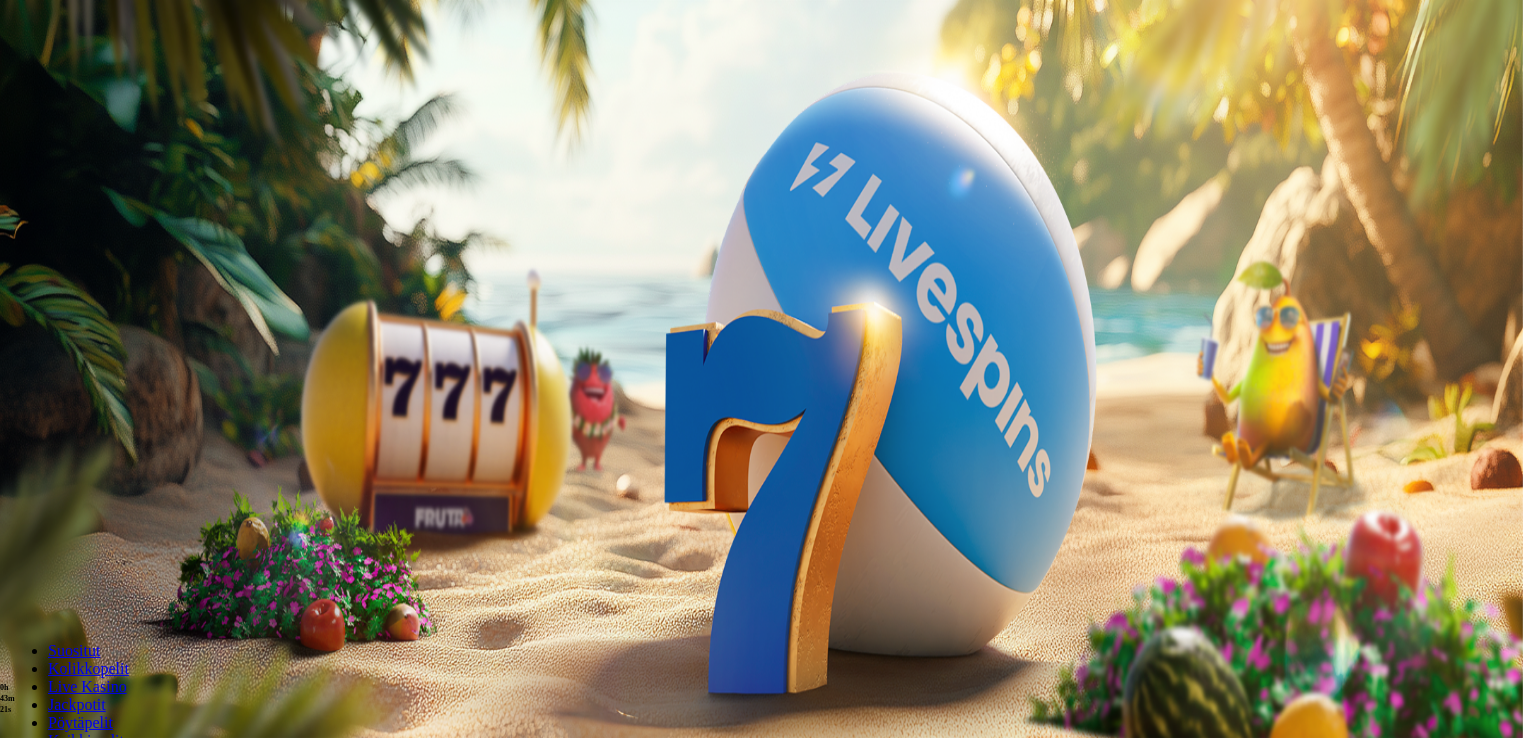 type 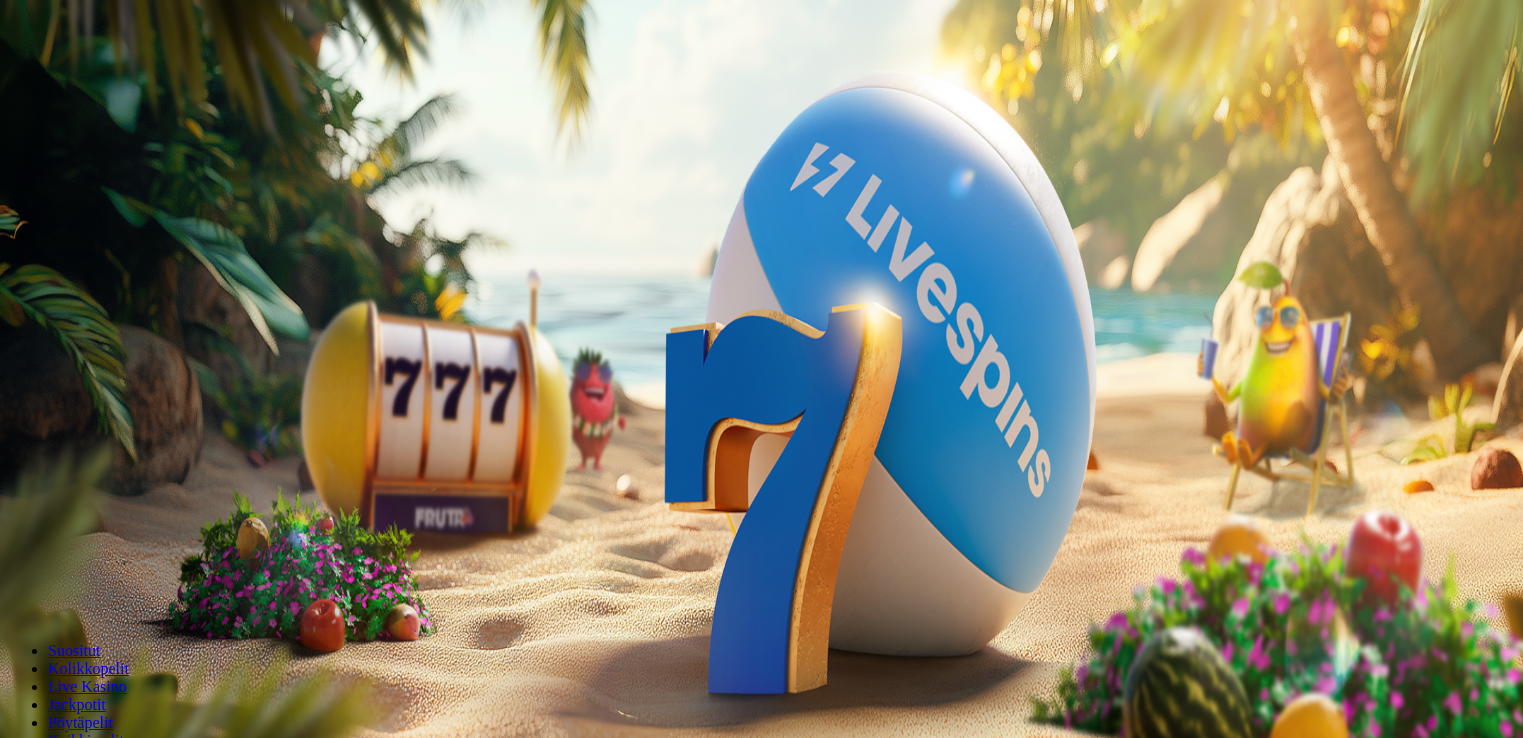 scroll, scrollTop: 0, scrollLeft: 0, axis: both 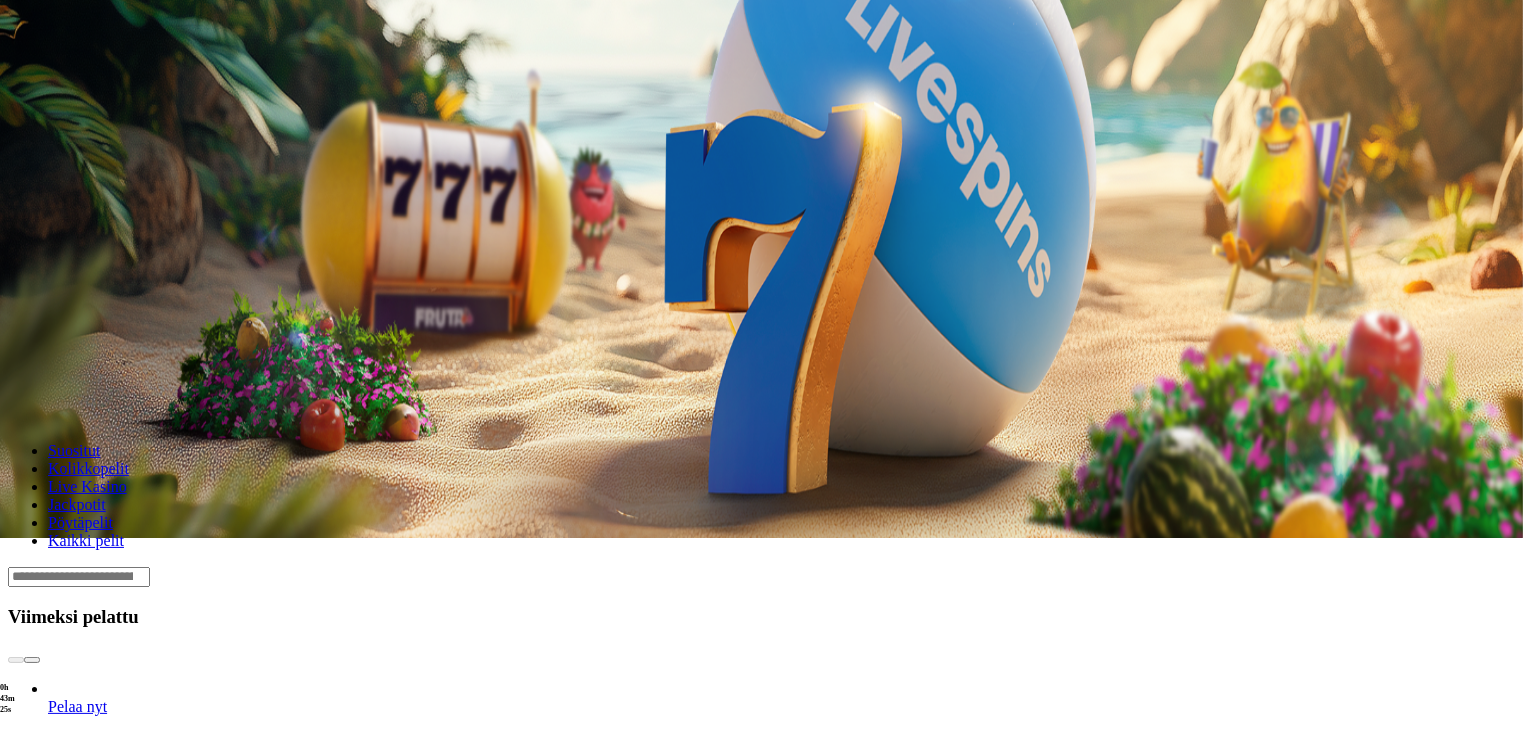 click on "Pelaa nyt" at bounding box center (77, 897) 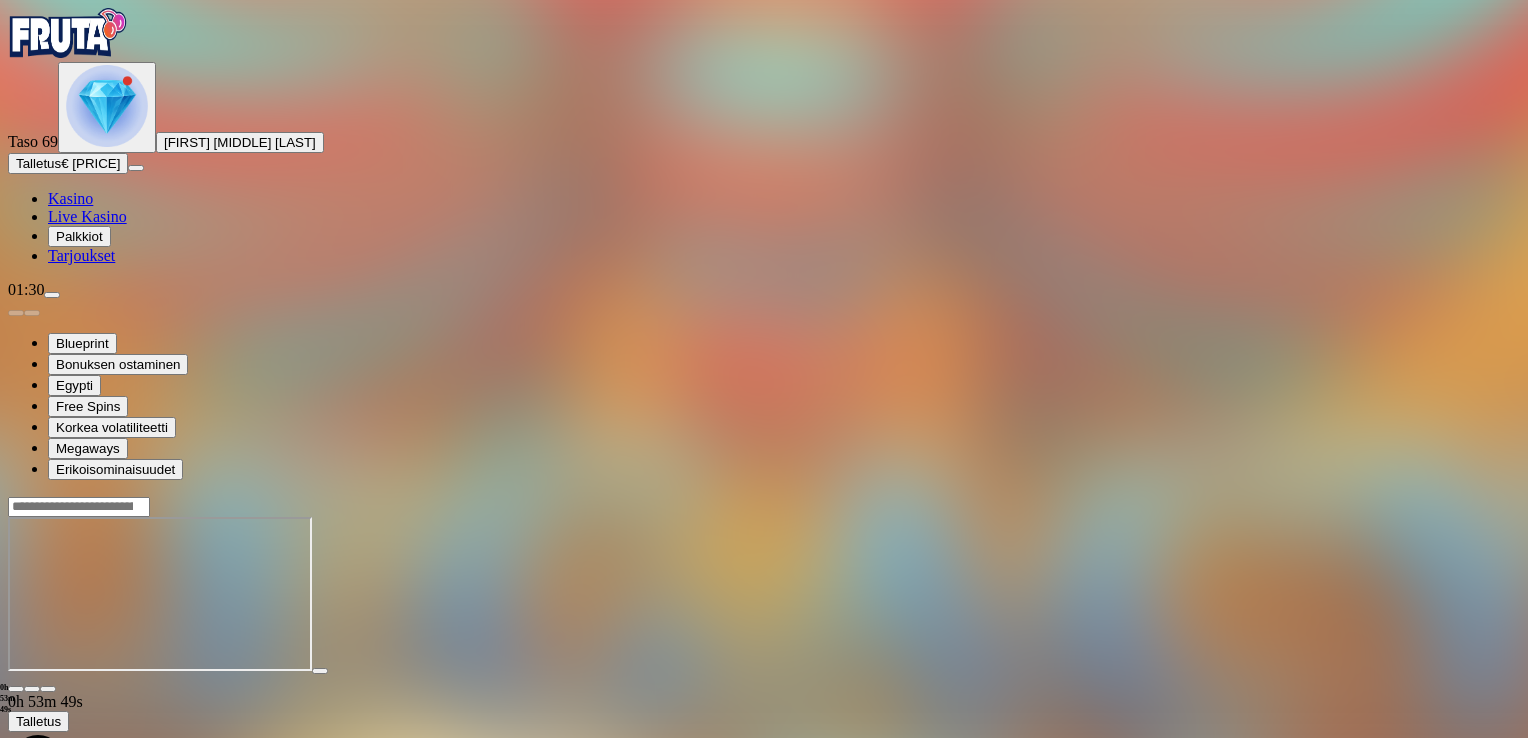 click at bounding box center (16, 689) 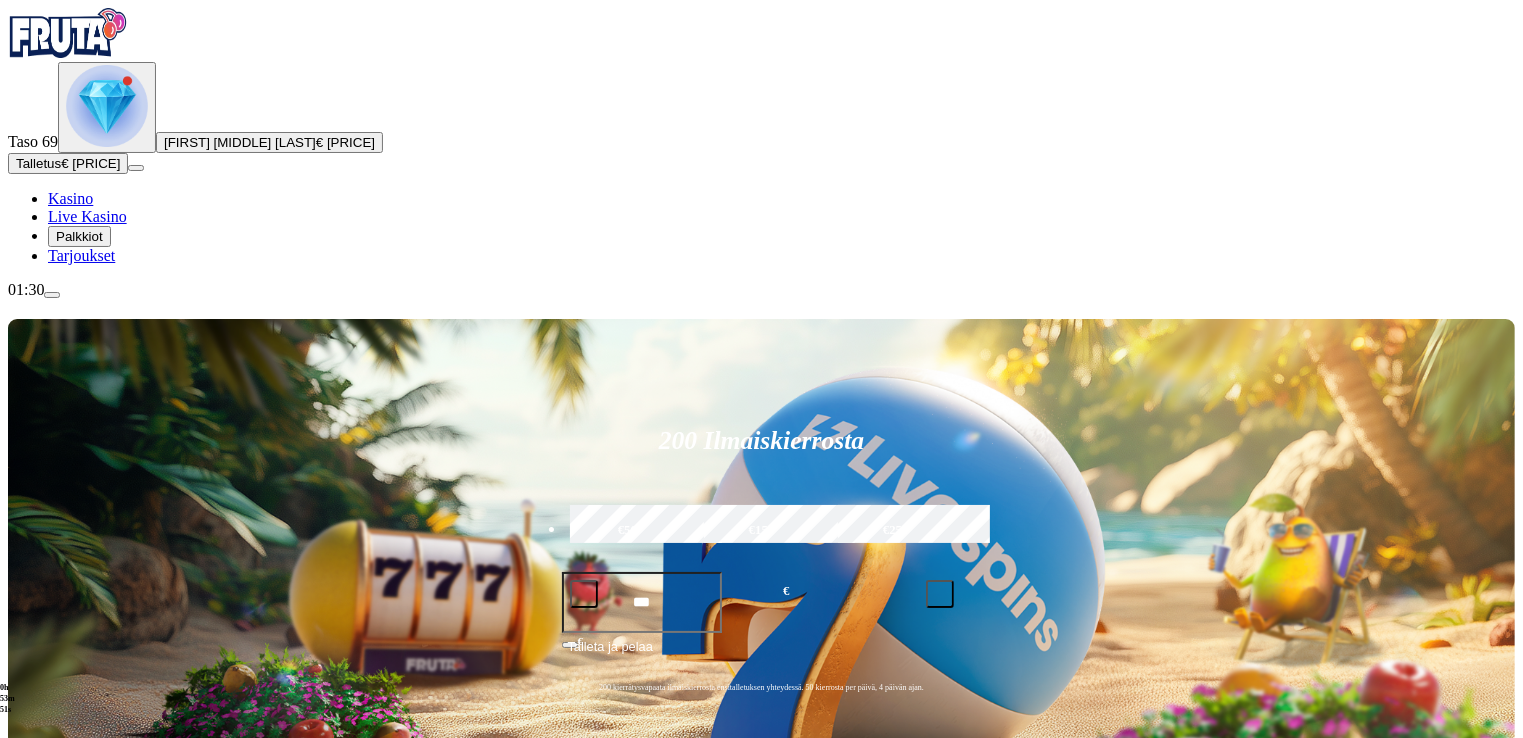 click at bounding box center (1059, 911) 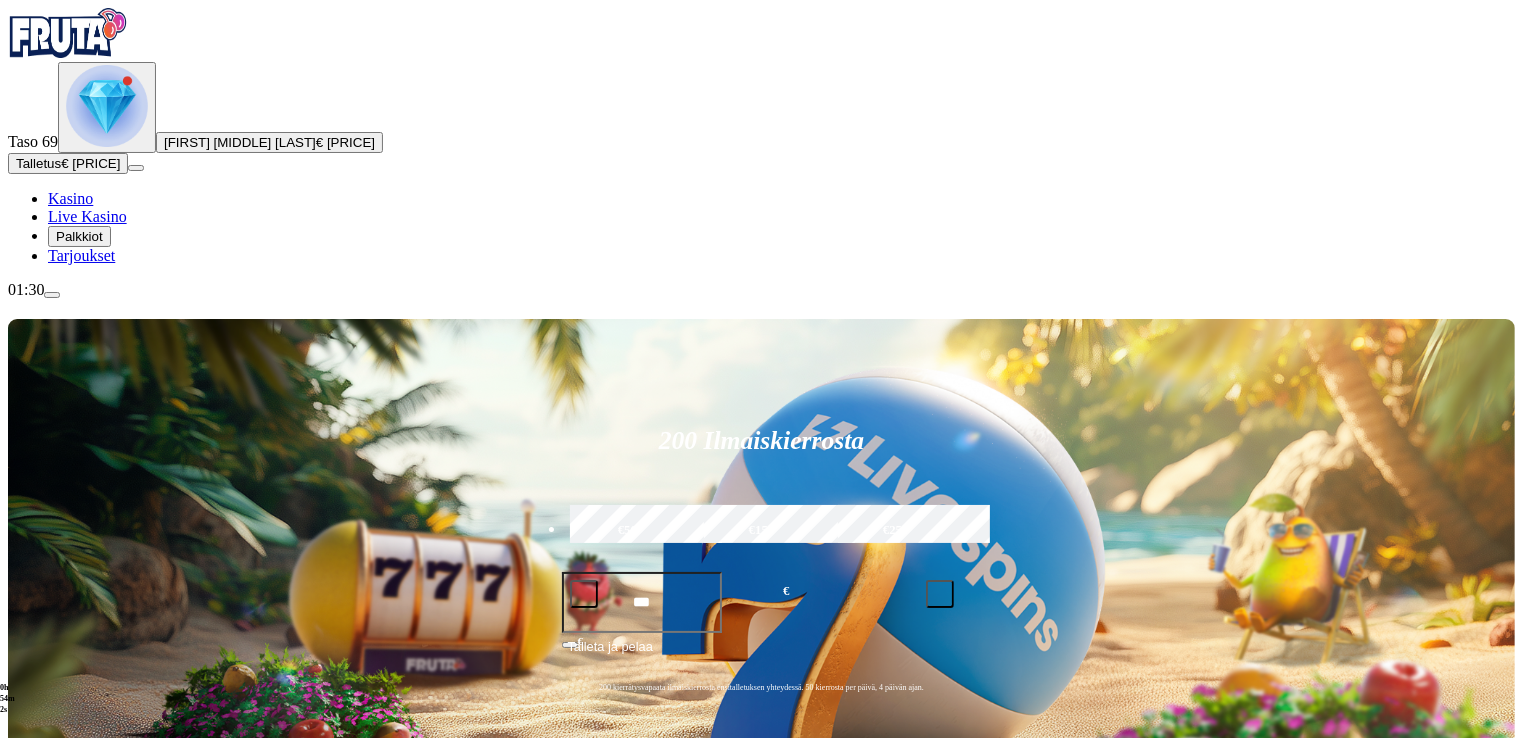 scroll, scrollTop: 1200, scrollLeft: 0, axis: vertical 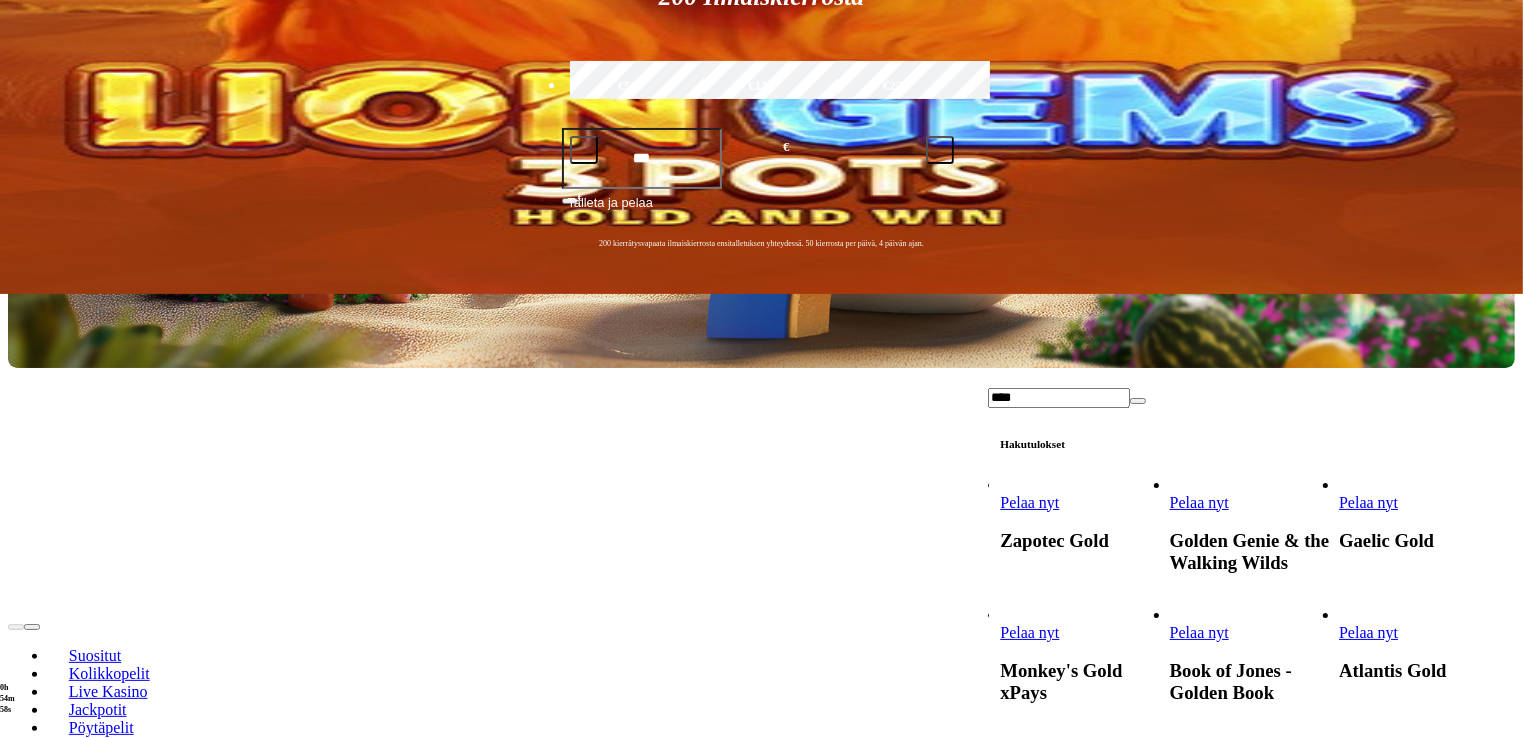 type on "****" 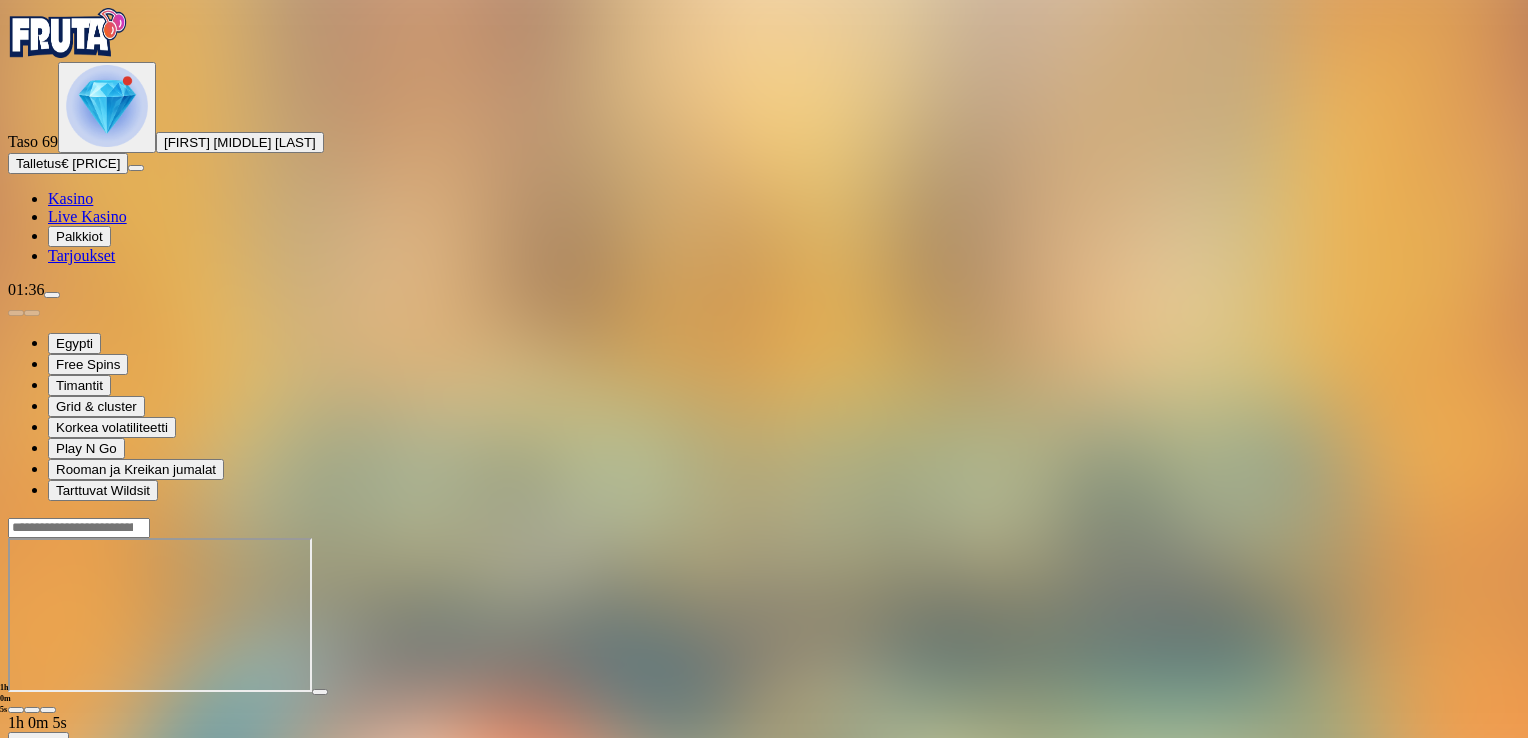 drag, startPoint x: 1416, startPoint y: 102, endPoint x: 1403, endPoint y: 111, distance: 15.811388 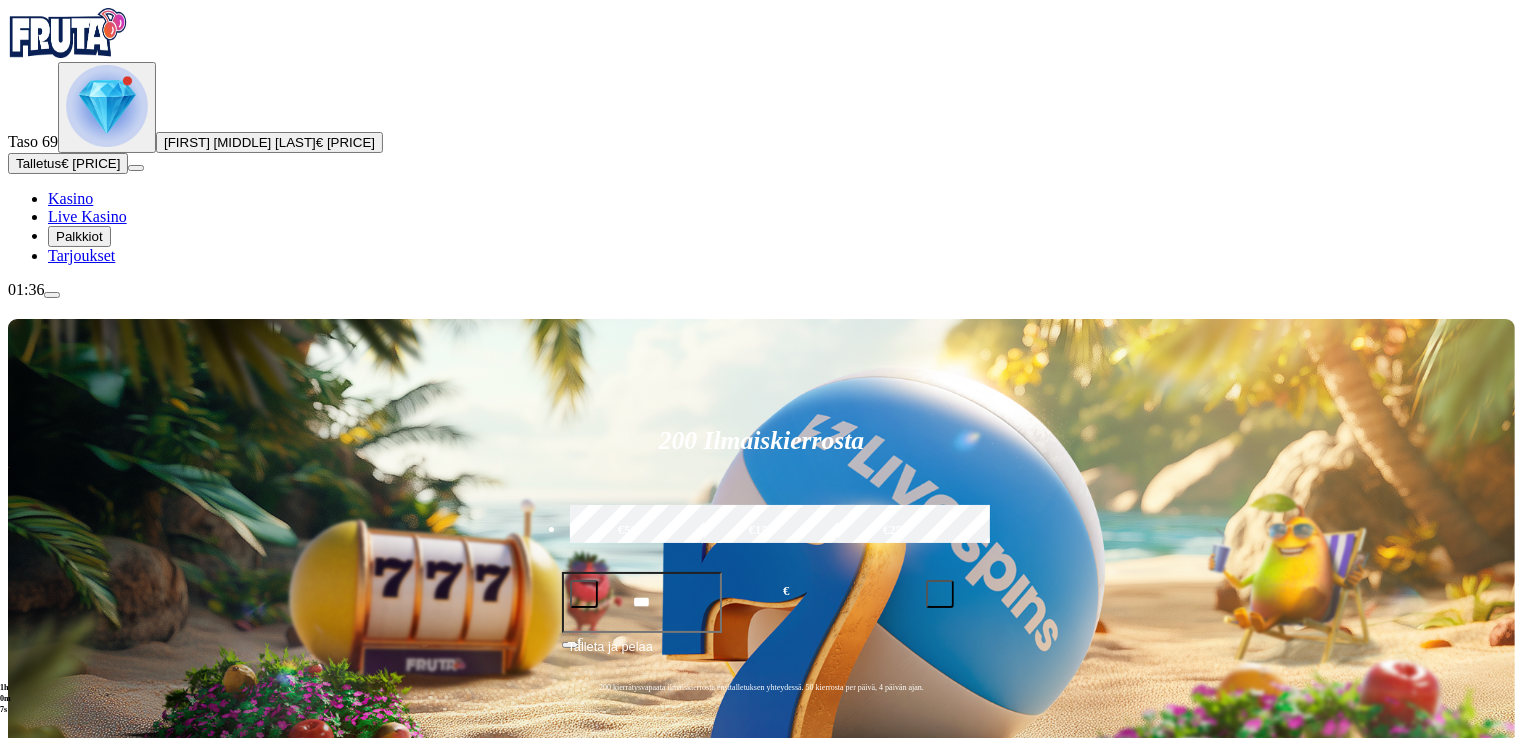 click at bounding box center [1059, 911] 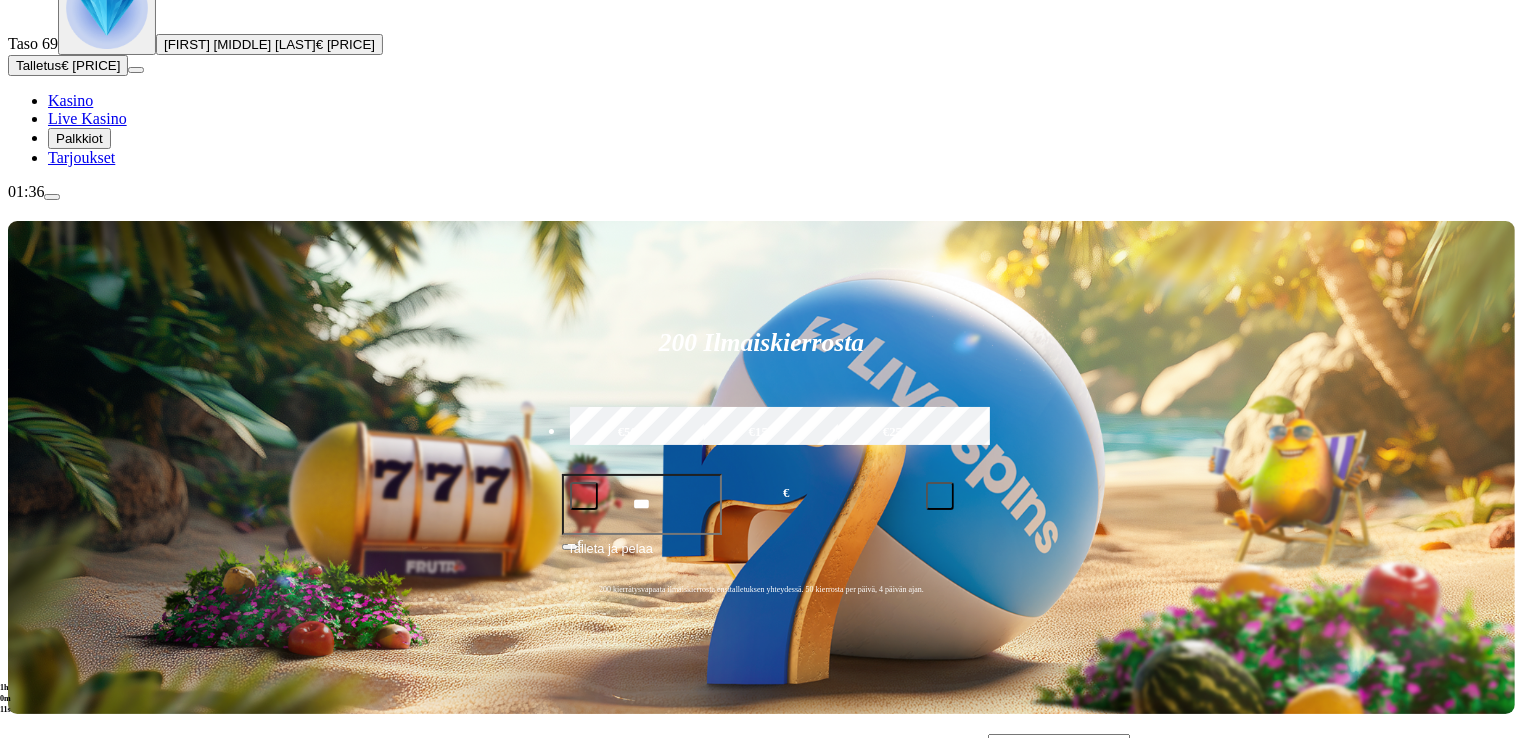 scroll, scrollTop: 100, scrollLeft: 0, axis: vertical 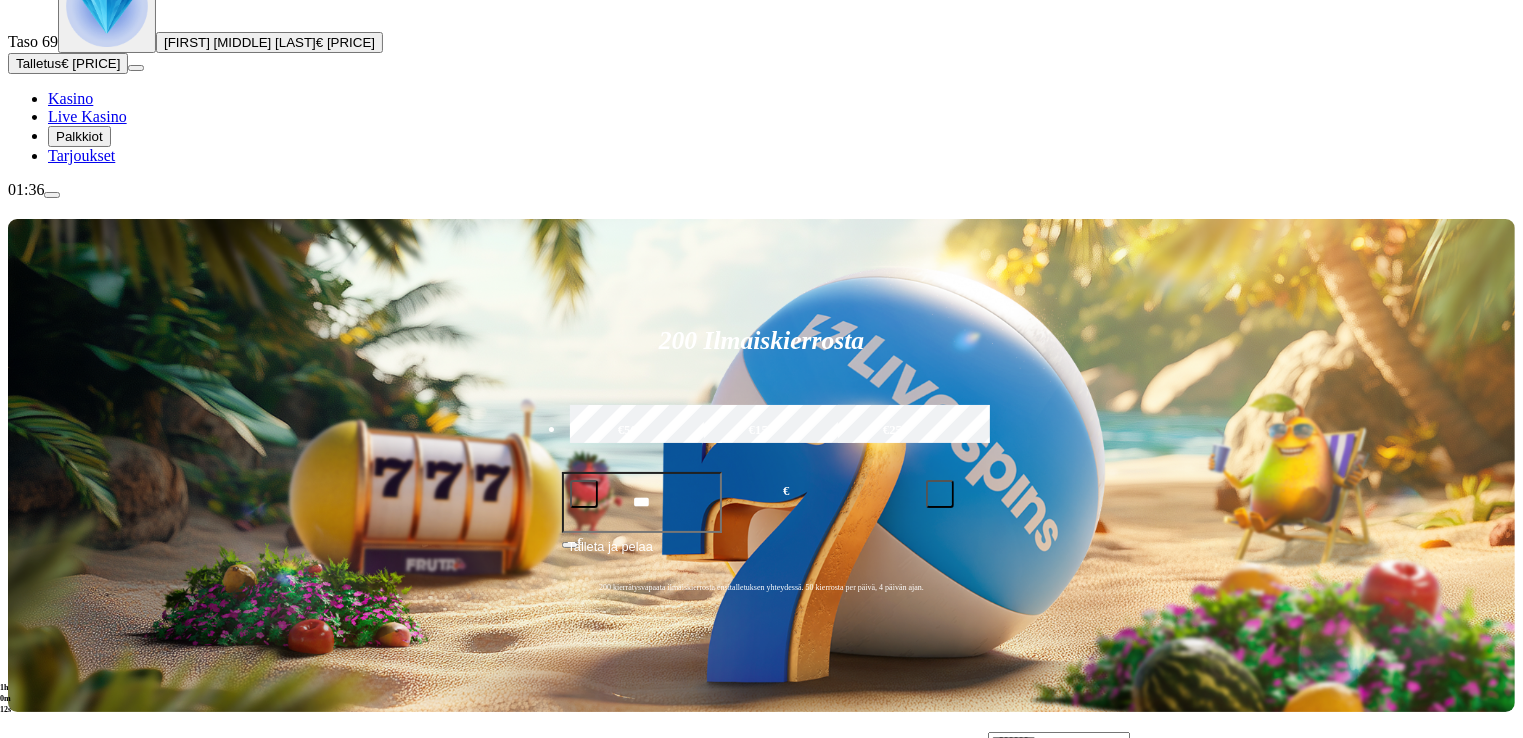 type on "*********" 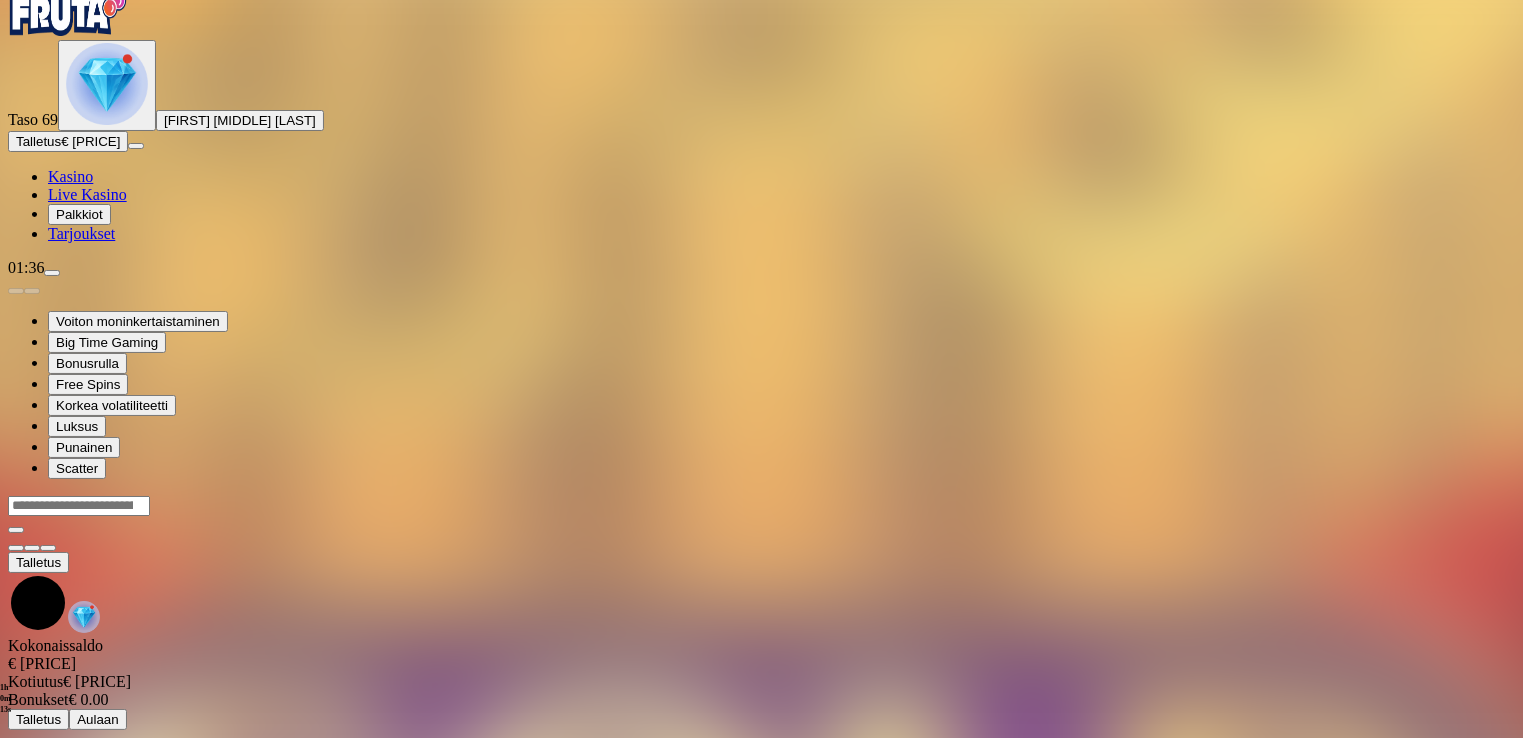 scroll, scrollTop: 0, scrollLeft: 0, axis: both 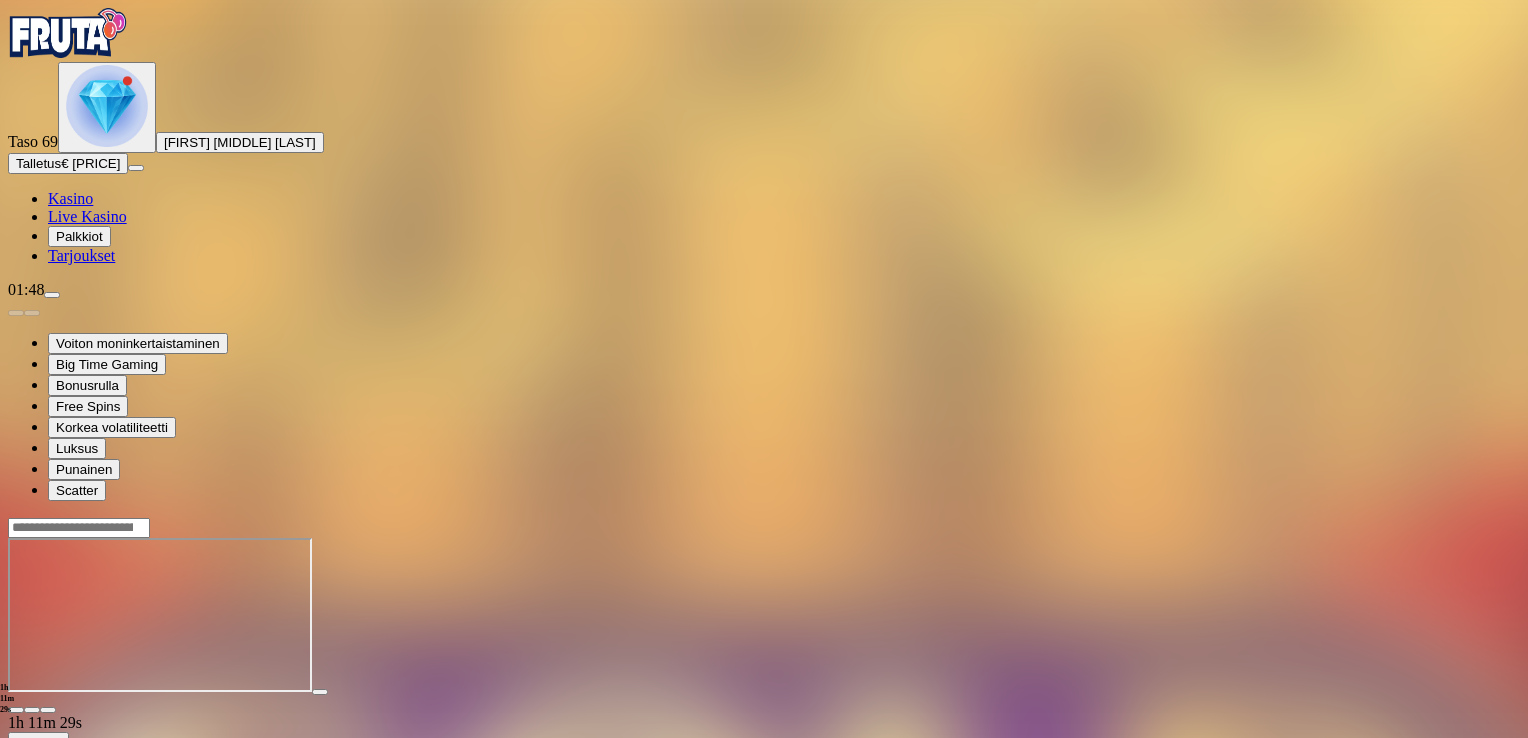 click at bounding box center (16, 710) 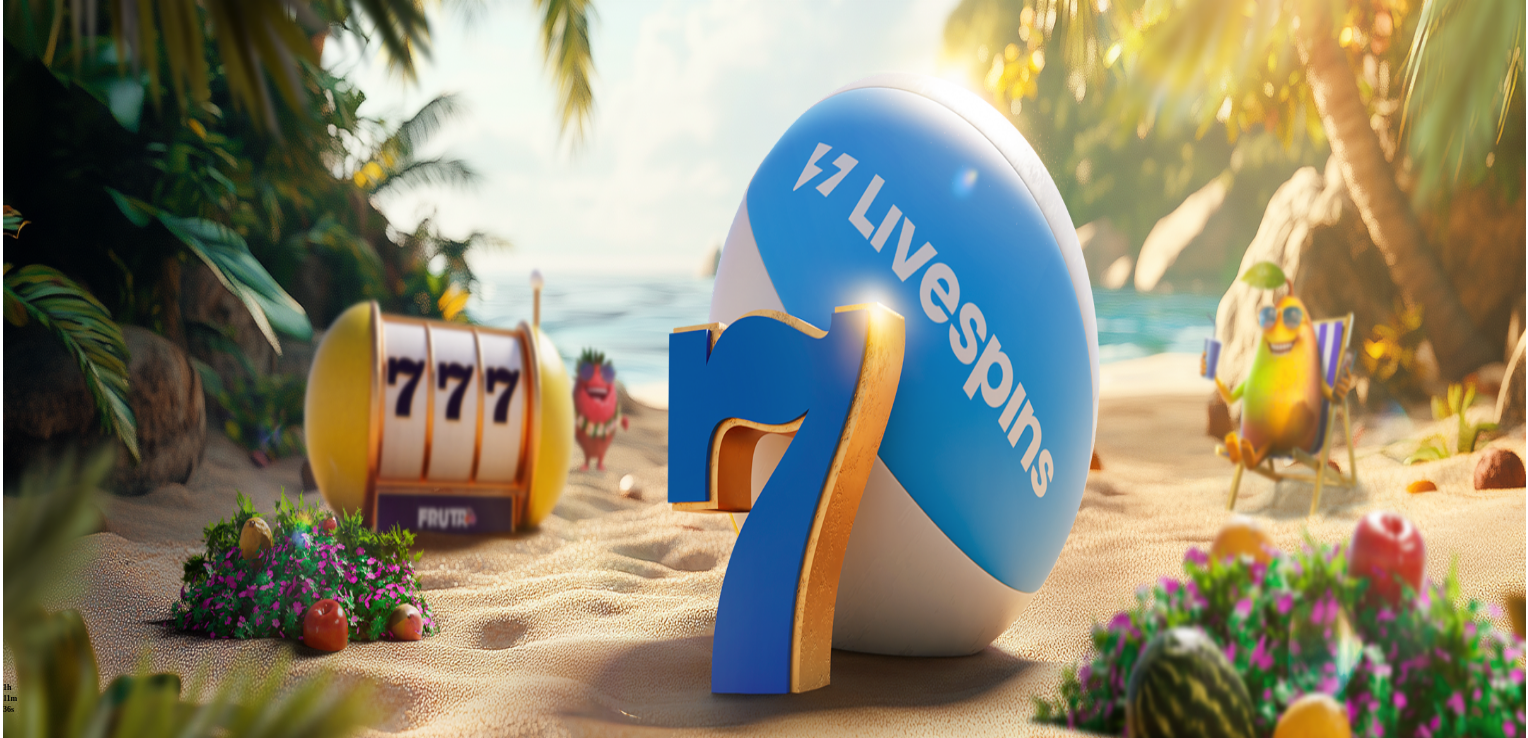 scroll, scrollTop: 0, scrollLeft: 0, axis: both 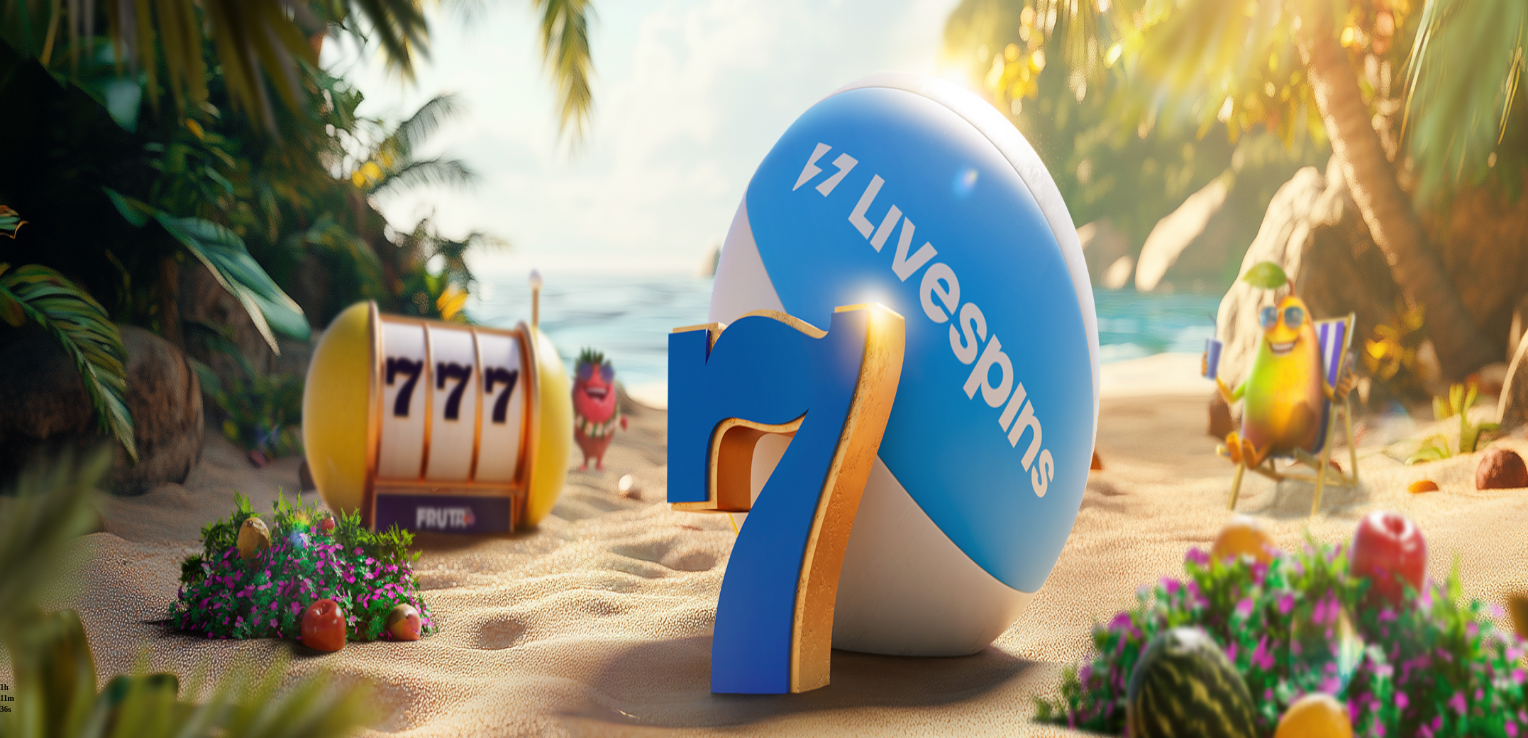 drag, startPoint x: 0, startPoint y: 0, endPoint x: 337, endPoint y: 303, distance: 453.1865 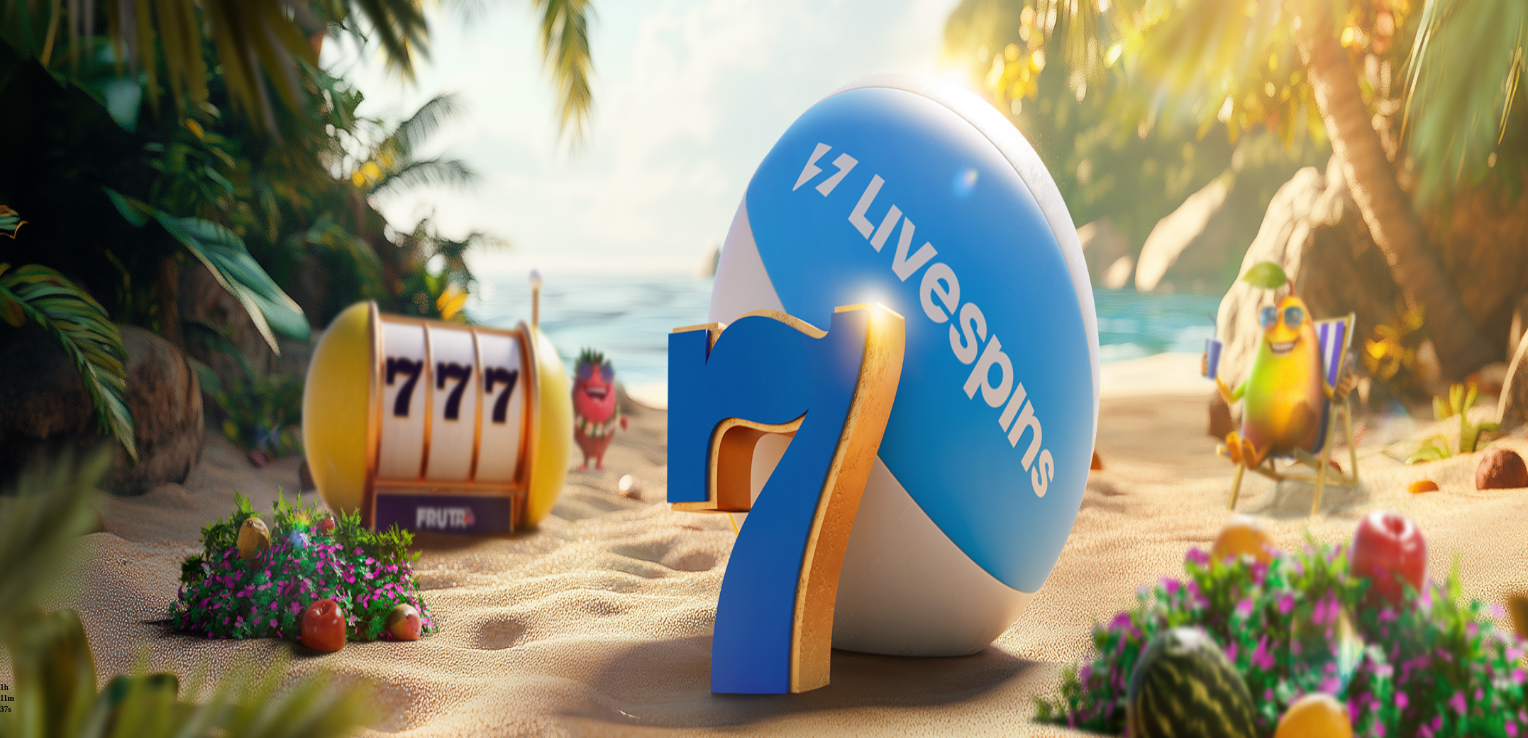 click at bounding box center (52, 295) 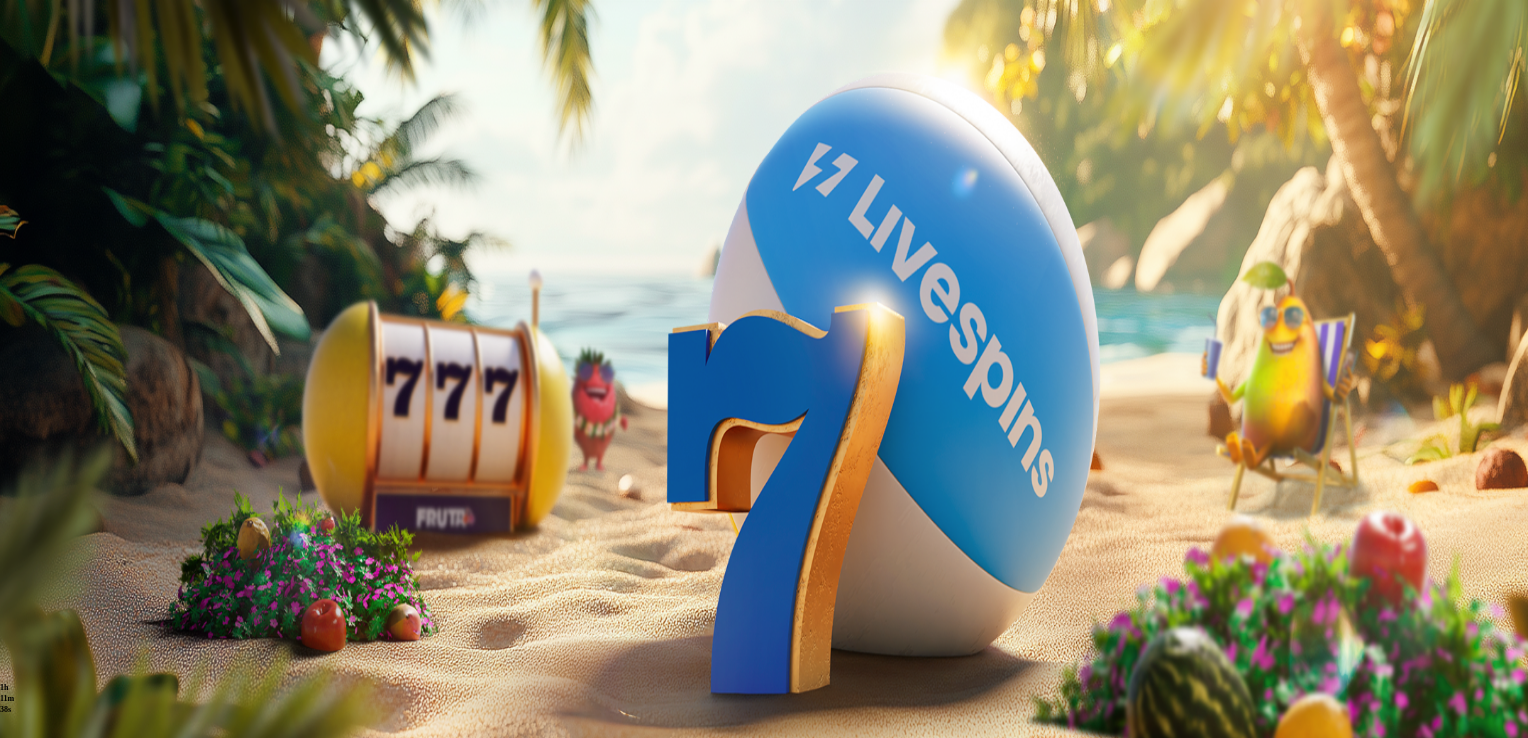 click on "Kotiutus" at bounding box center (40, 544) 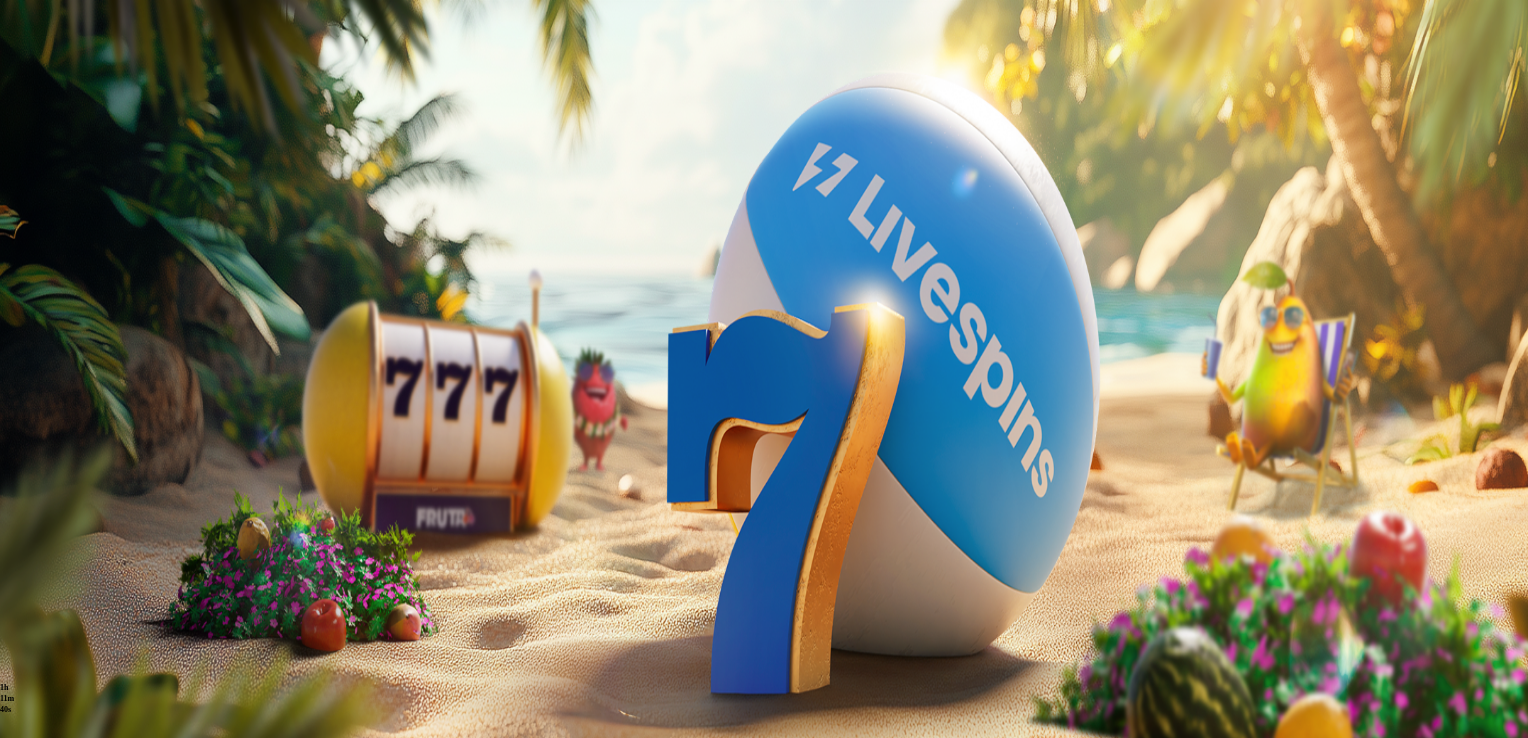click at bounding box center [79, 413] 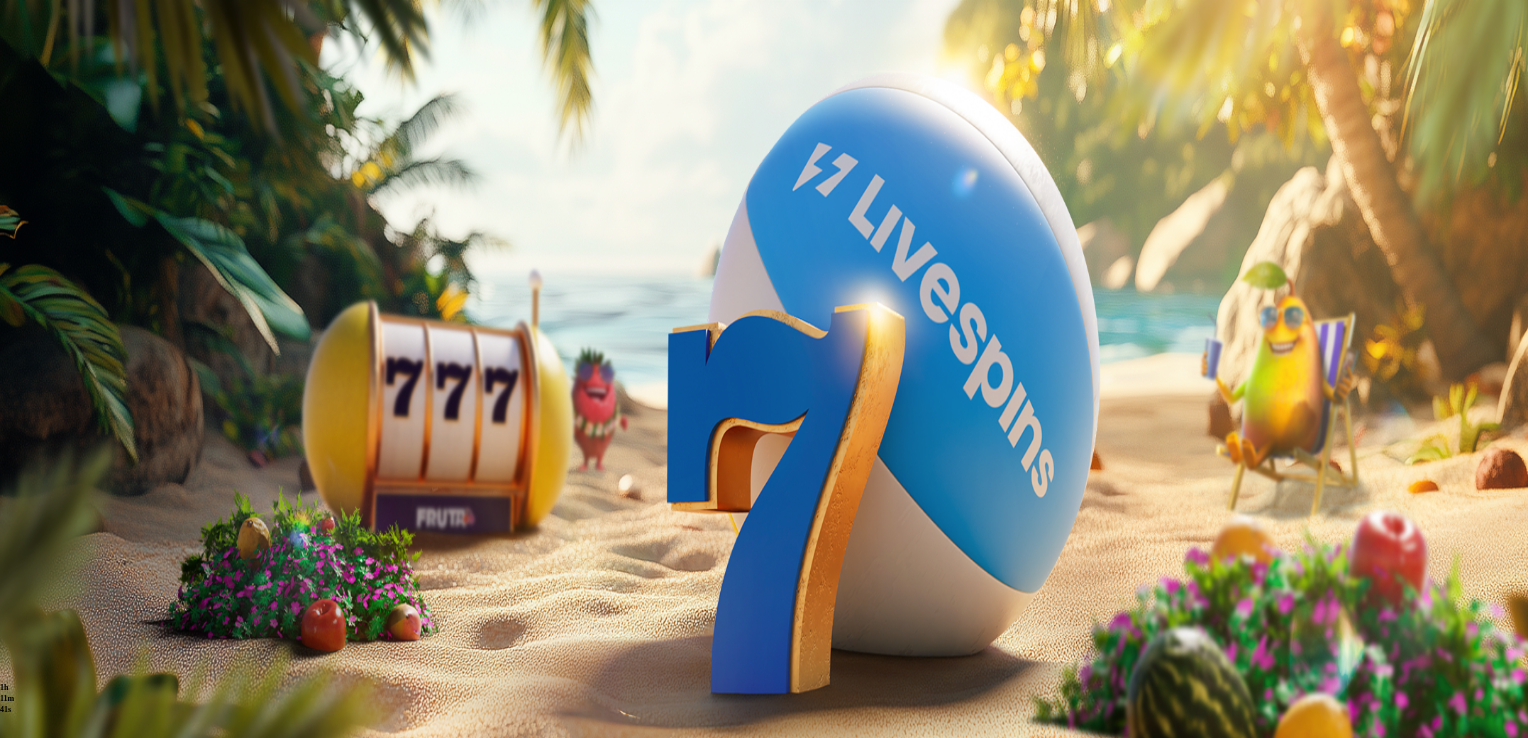 type on "***" 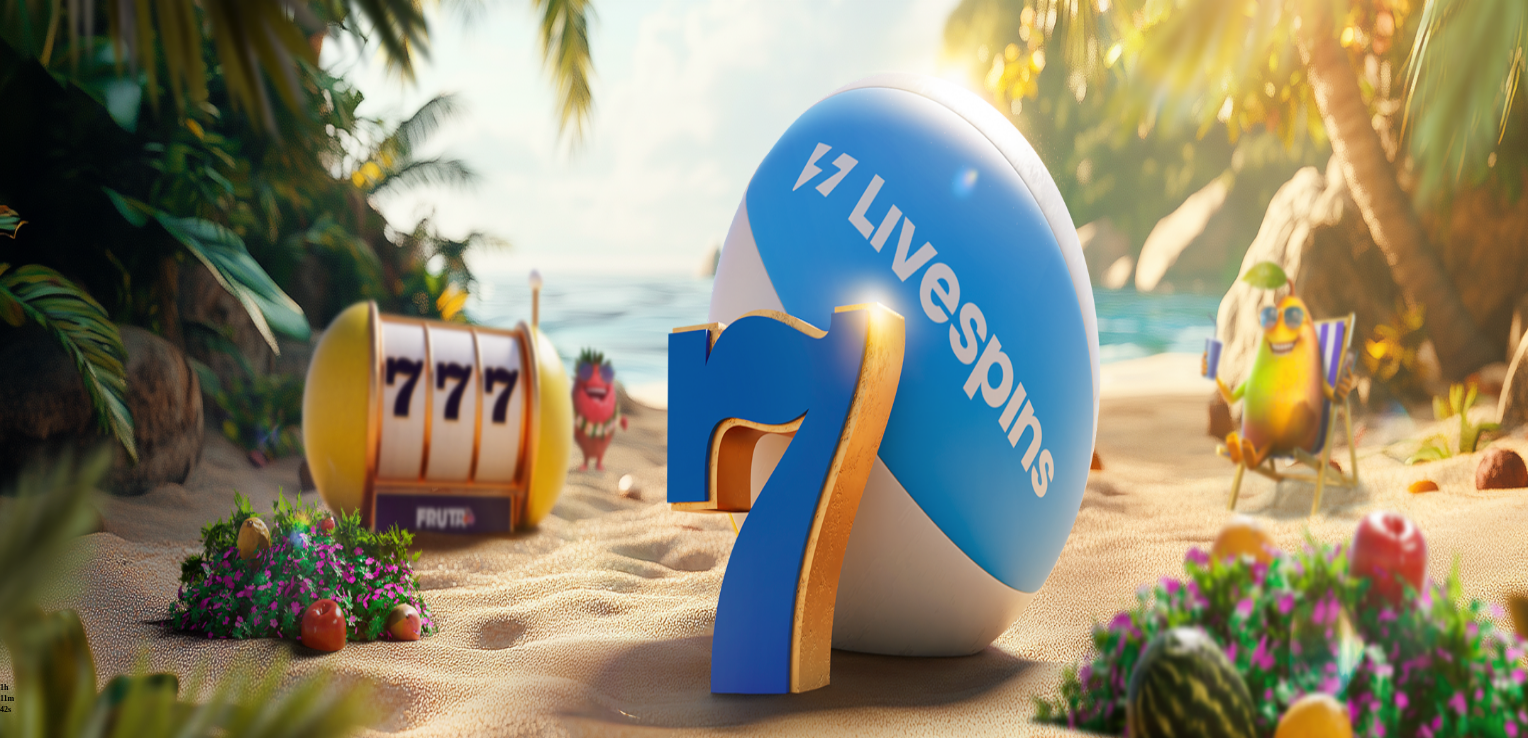 type 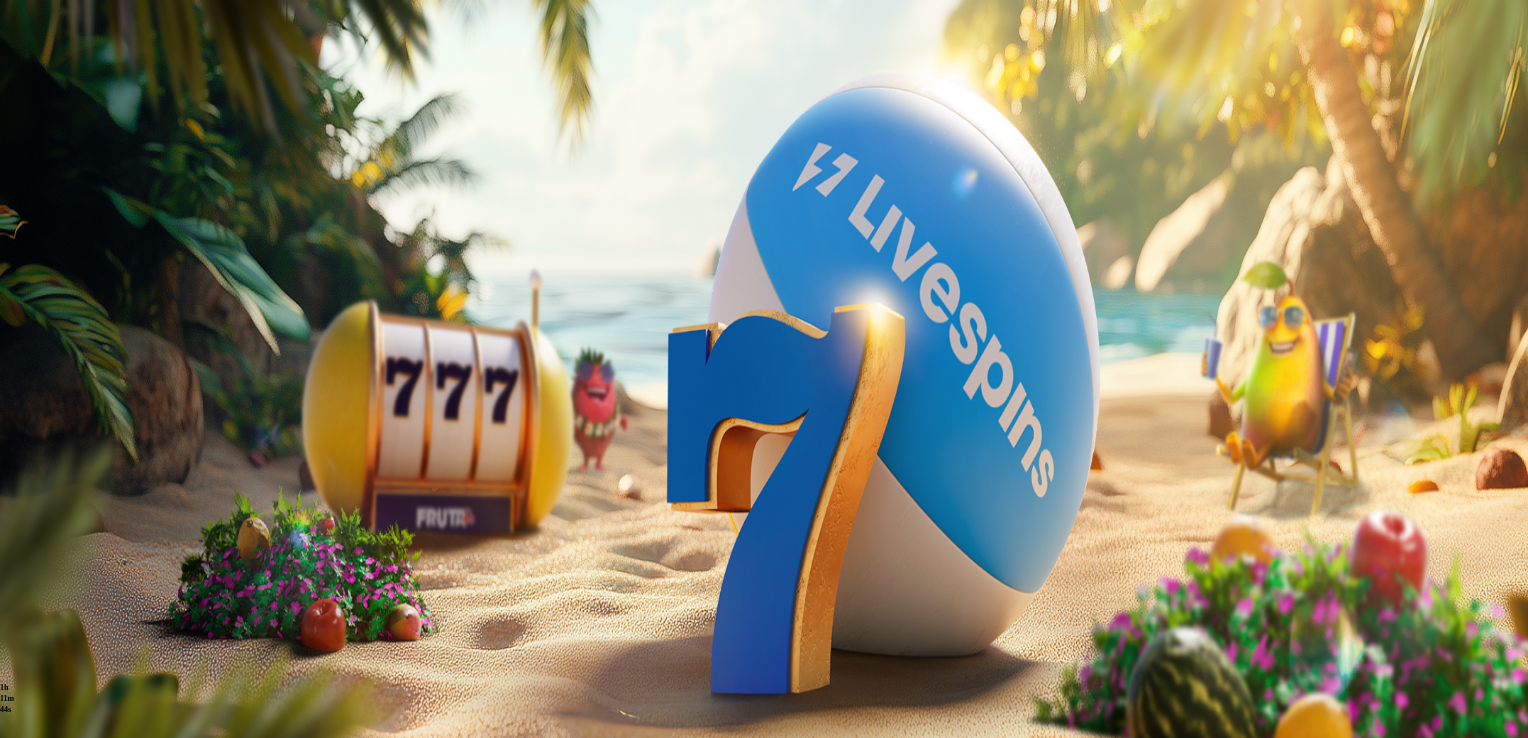 click at bounding box center (16, 398) 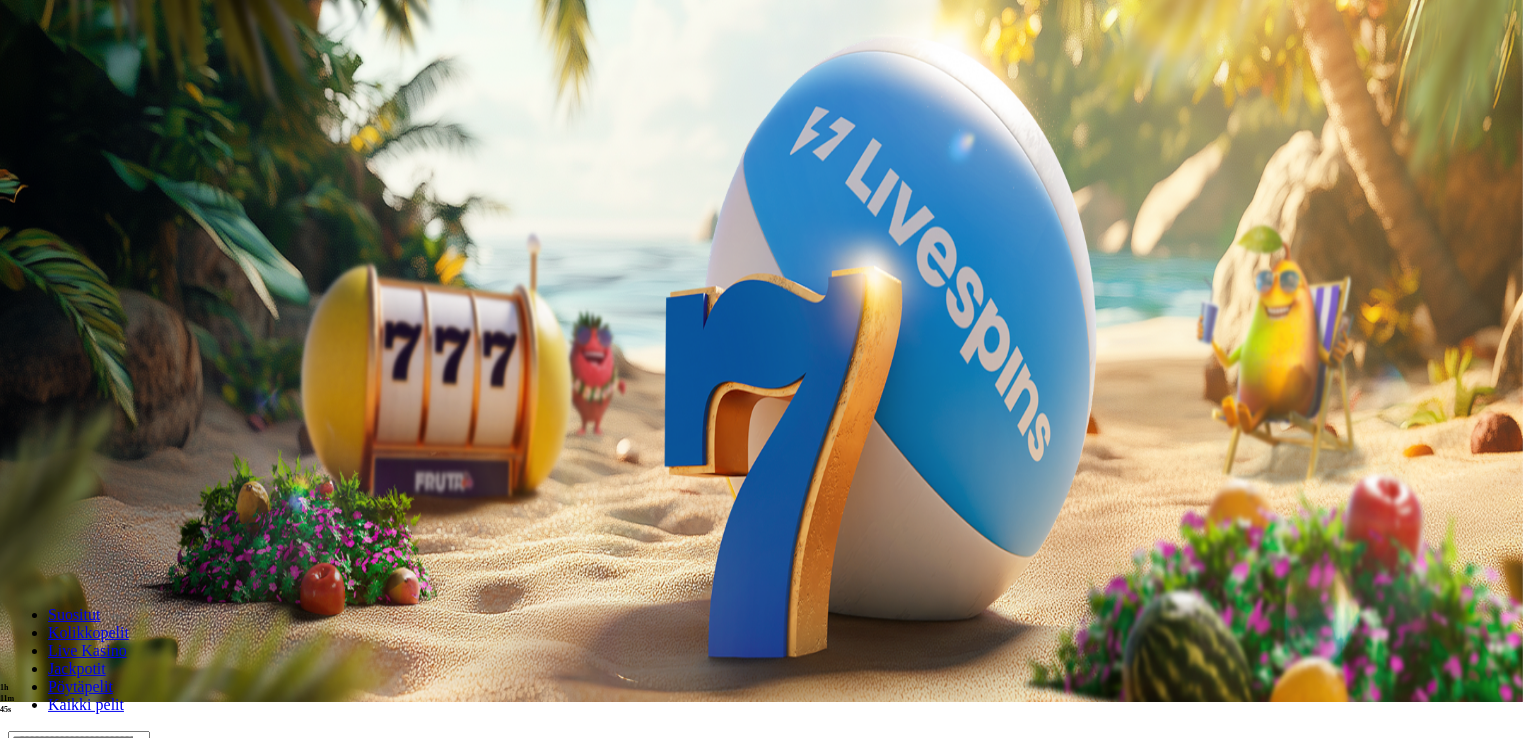 scroll, scrollTop: 100, scrollLeft: 0, axis: vertical 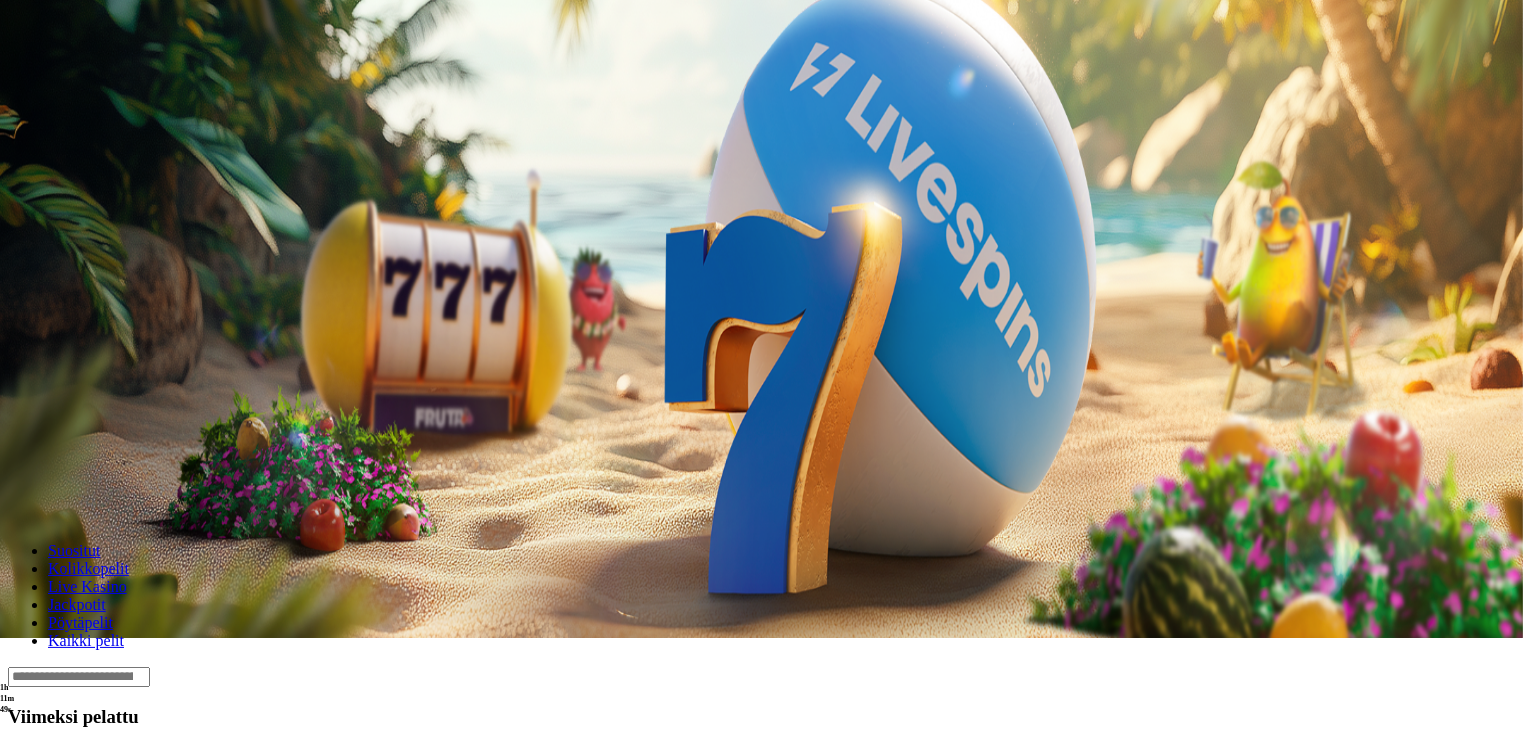 click at bounding box center [32, 760] 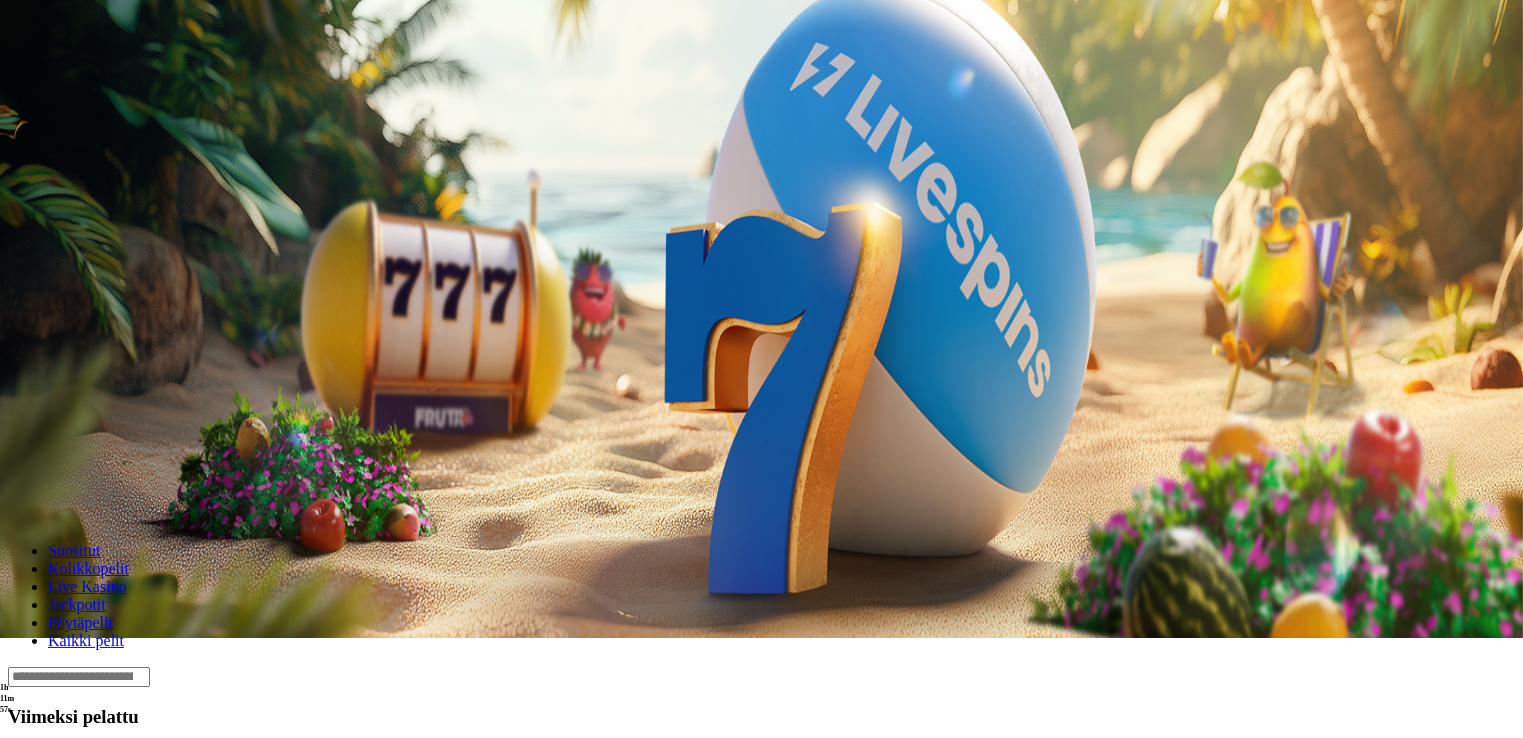 click at bounding box center [32, 760] 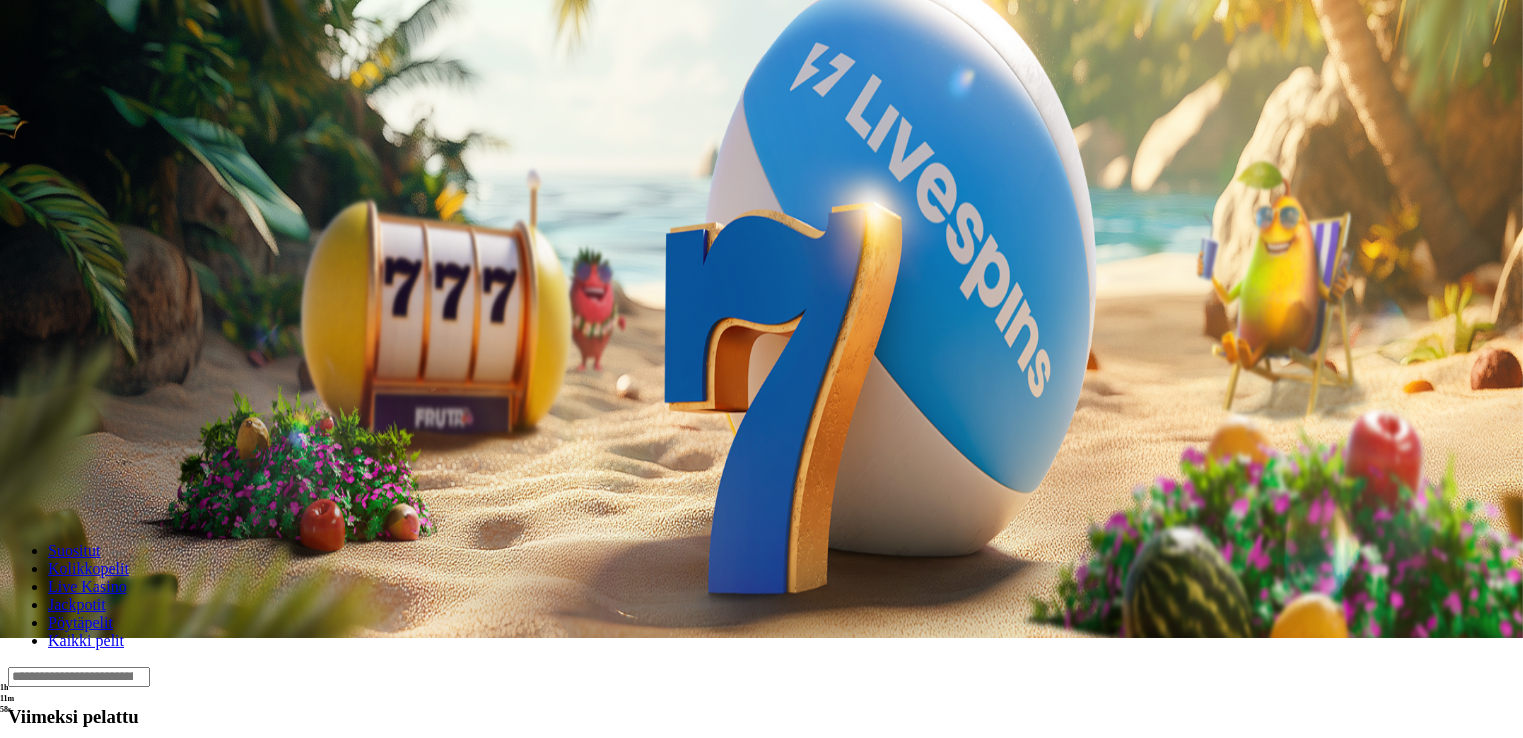 click at bounding box center (32, 760) 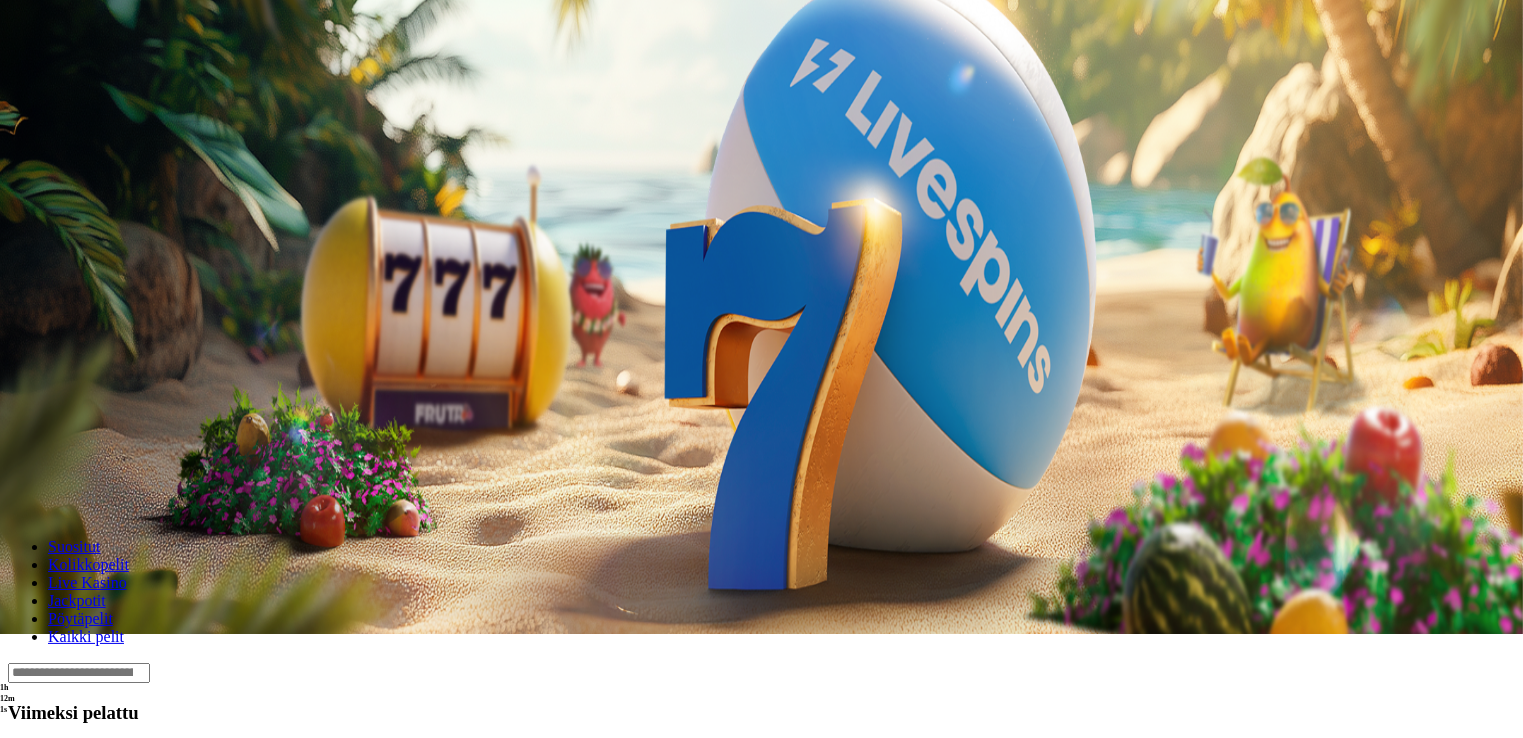 scroll, scrollTop: 100, scrollLeft: 0, axis: vertical 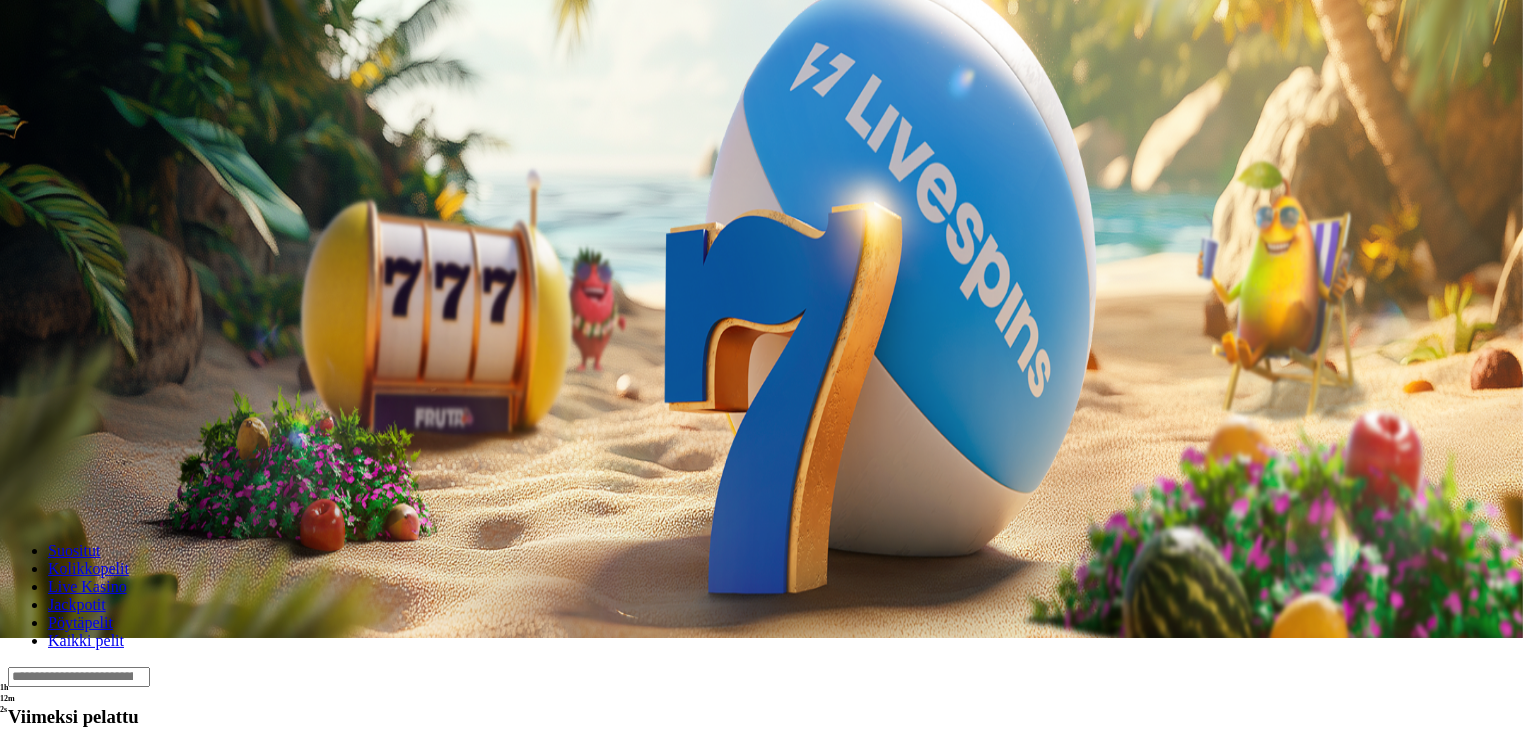 click at bounding box center (16, 760) 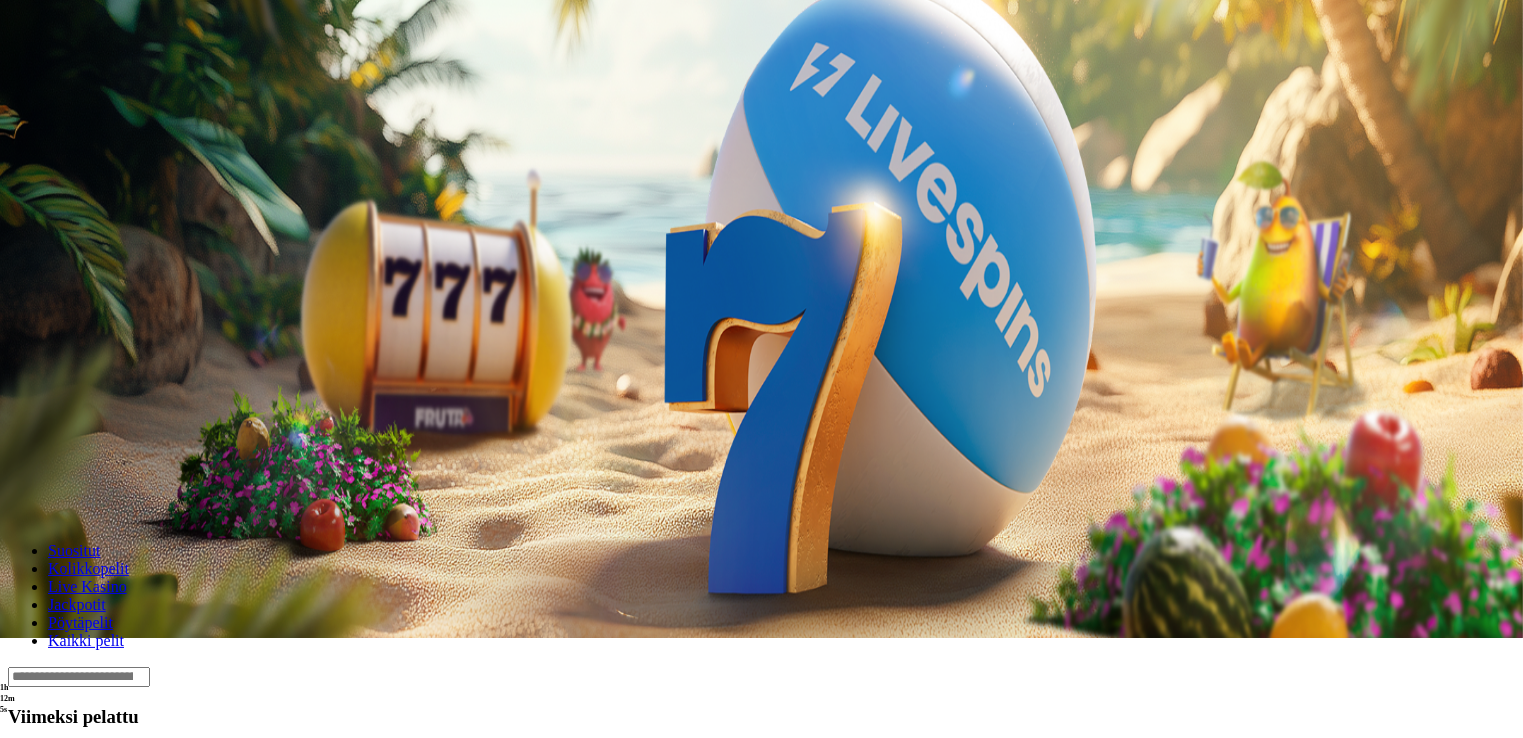 click at bounding box center [32, 760] 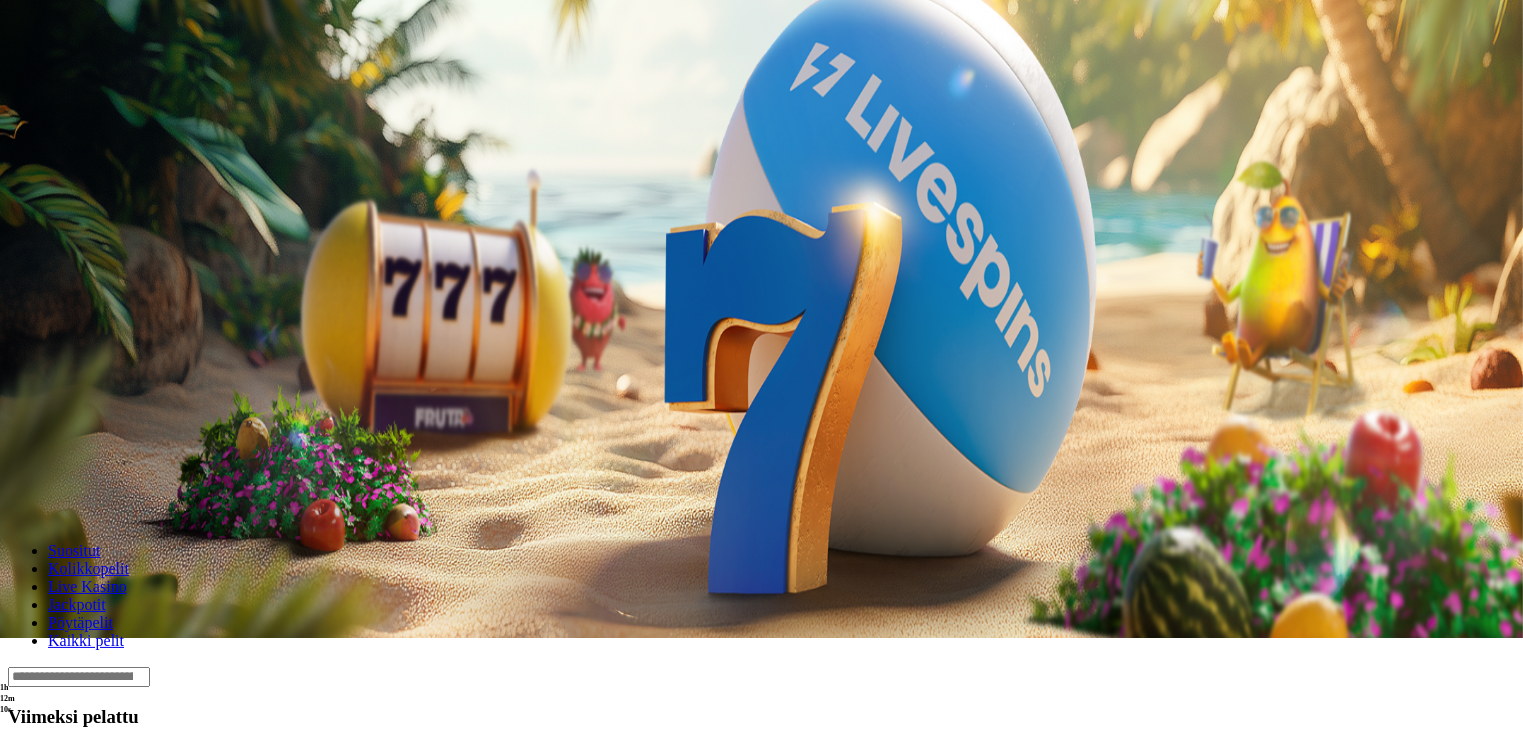 click on "Pelaa nyt" at bounding box center [-893, 1570] 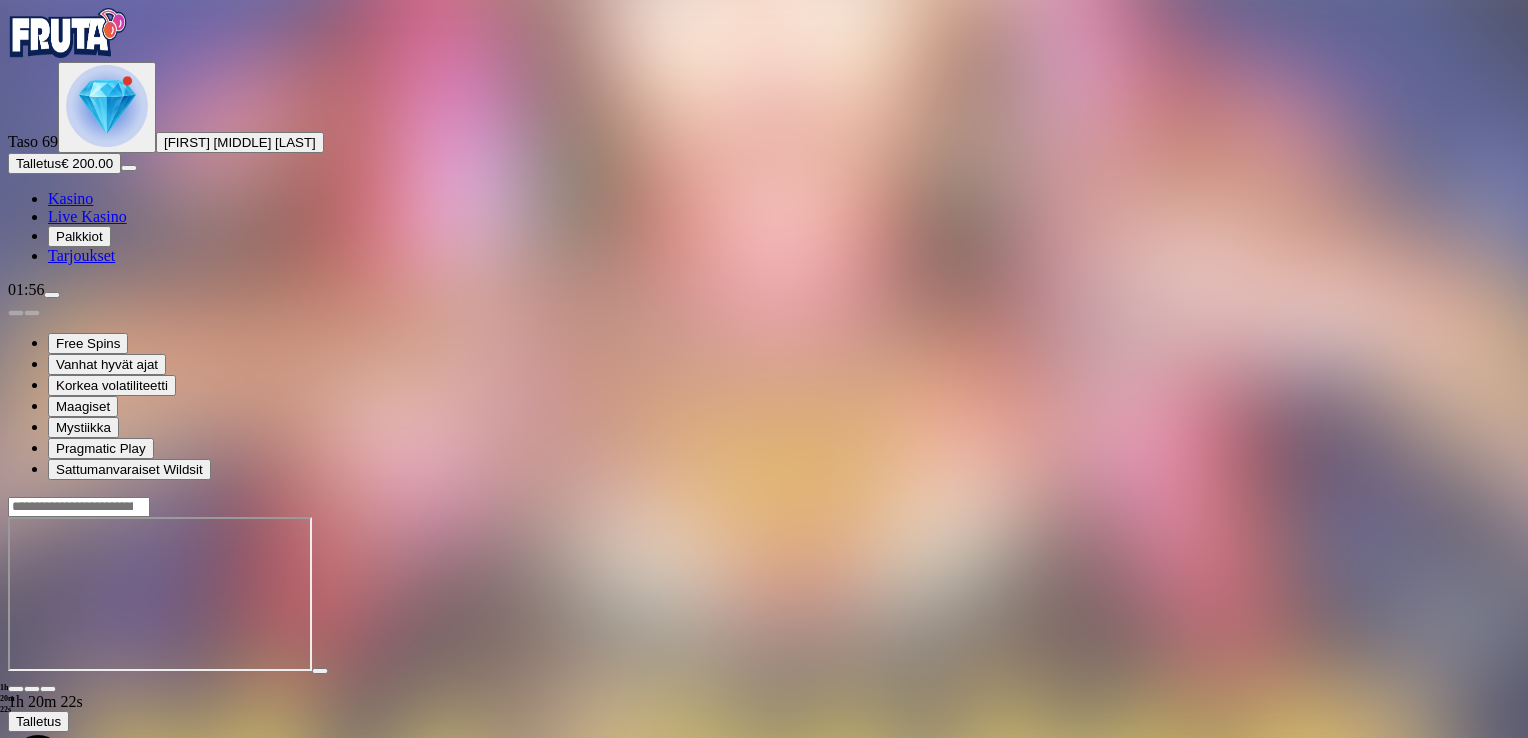 click at bounding box center (16, 689) 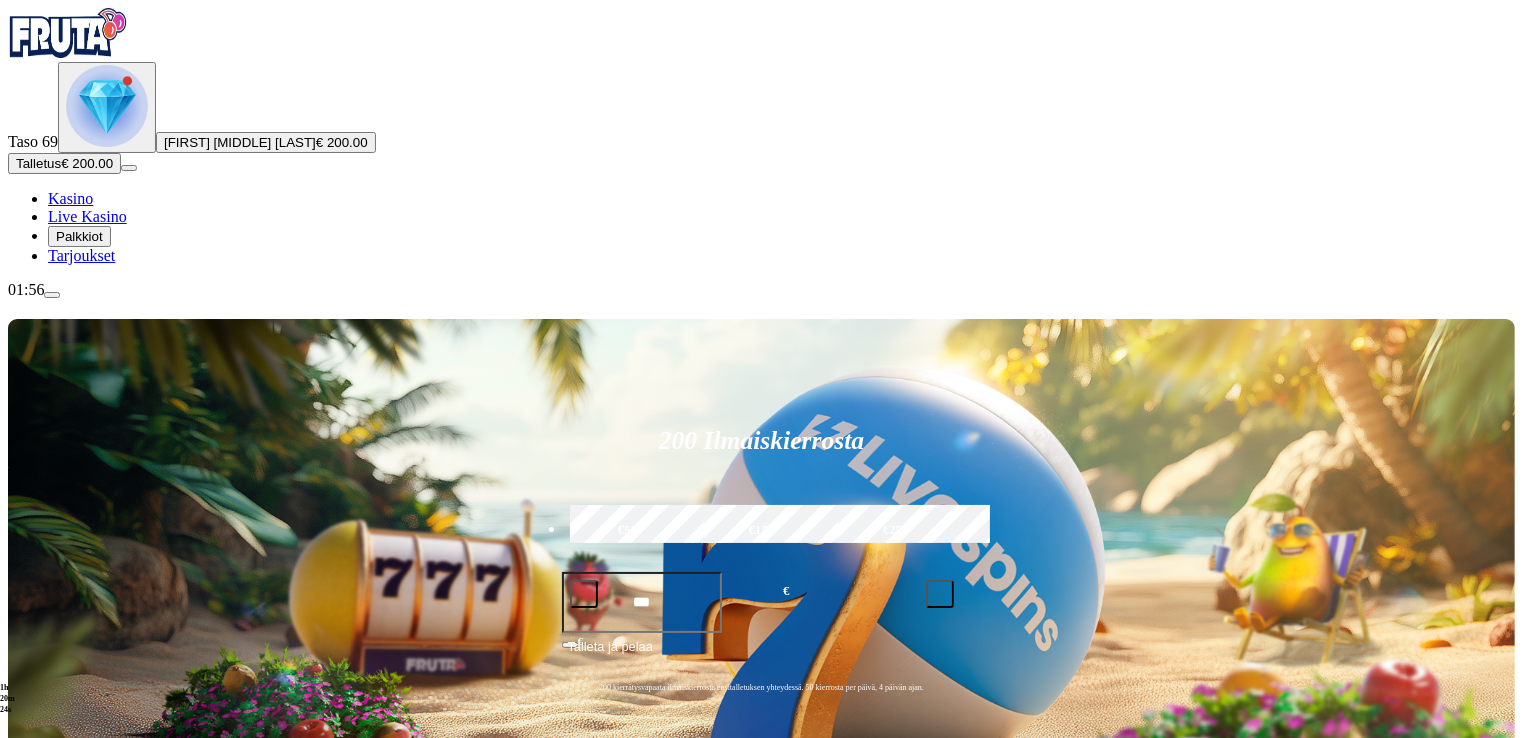click at bounding box center [52, 295] 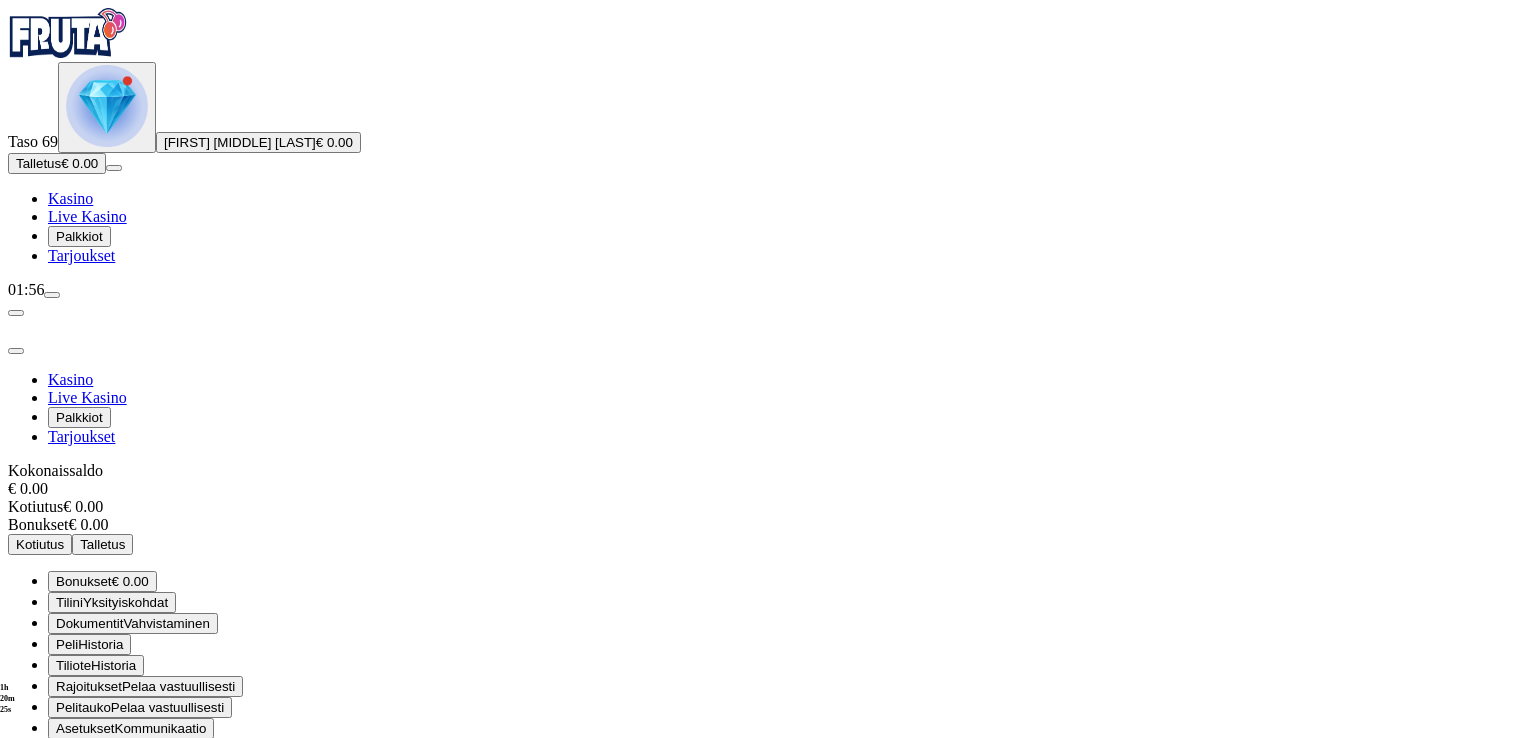 click on "Kirjaudu ulos" at bounding box center [54, 786] 